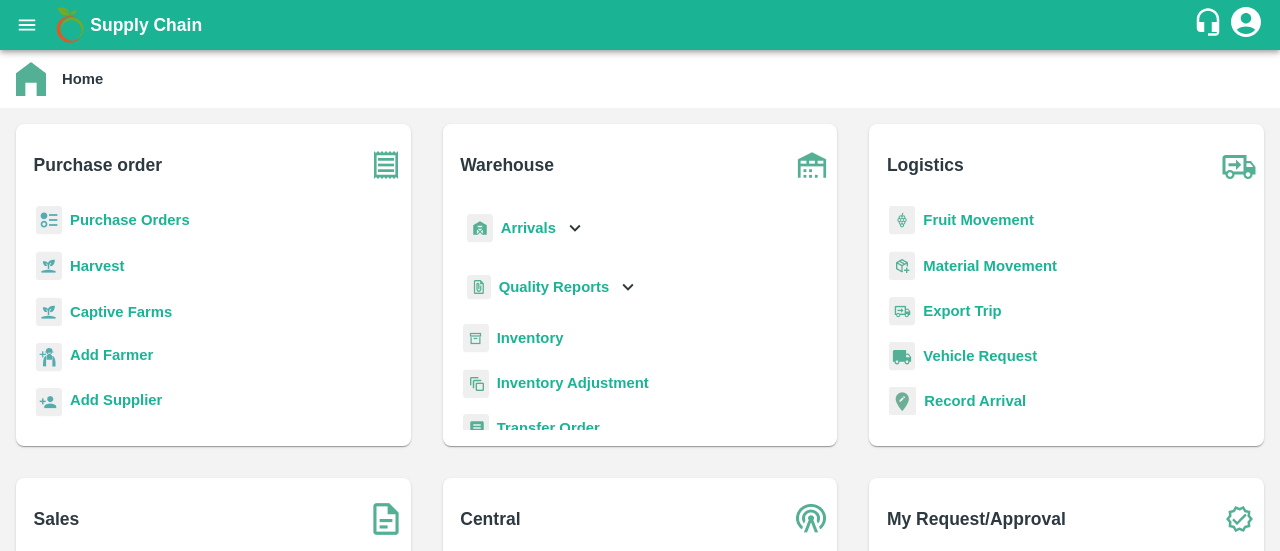 scroll, scrollTop: 0, scrollLeft: 0, axis: both 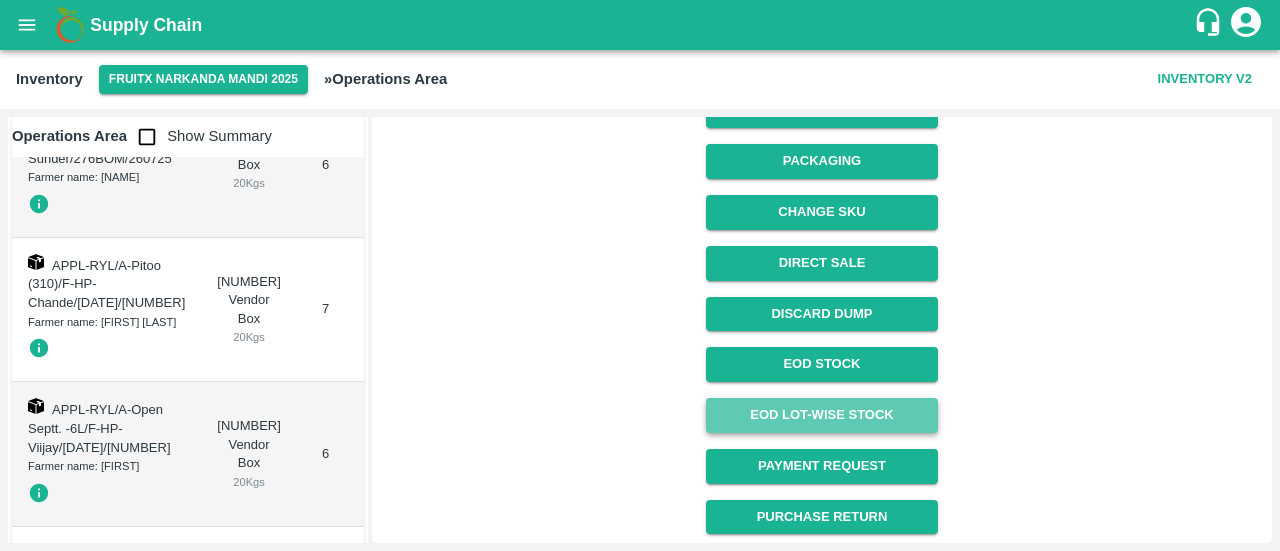 click on "EOD Lot-wise Stock" at bounding box center (821, 415) 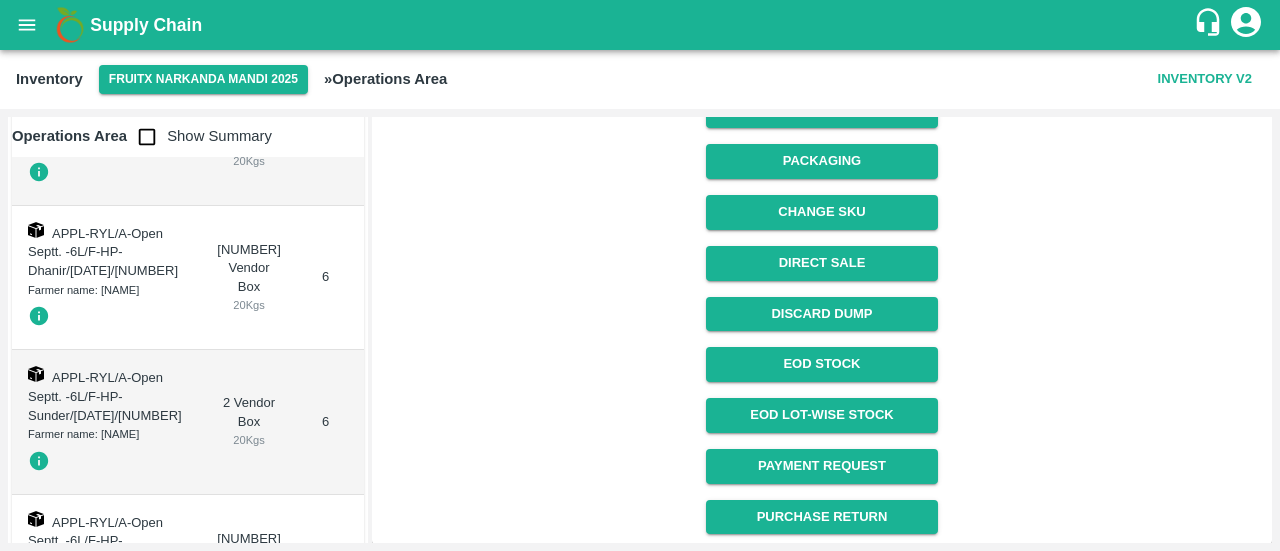 scroll, scrollTop: 7582, scrollLeft: 0, axis: vertical 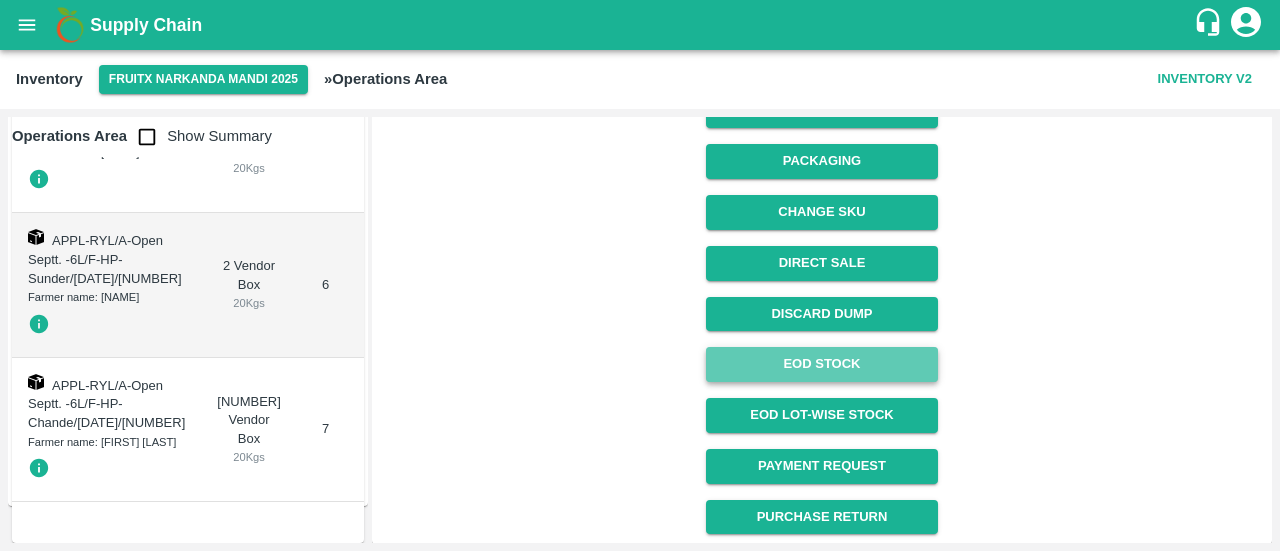 click on "EOD Stock" at bounding box center [821, 364] 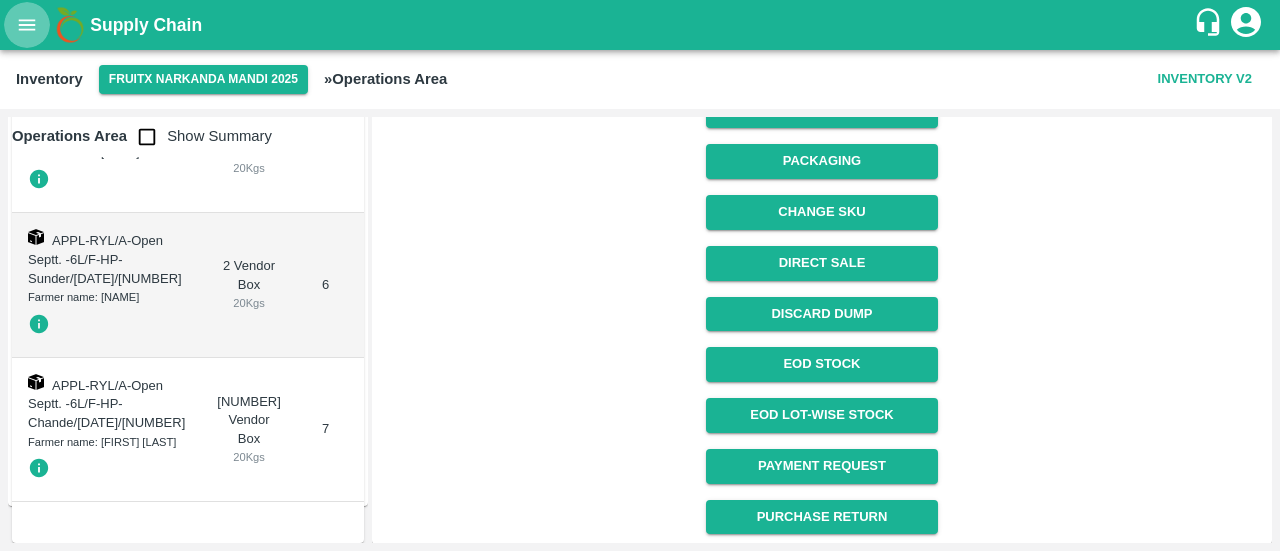 click 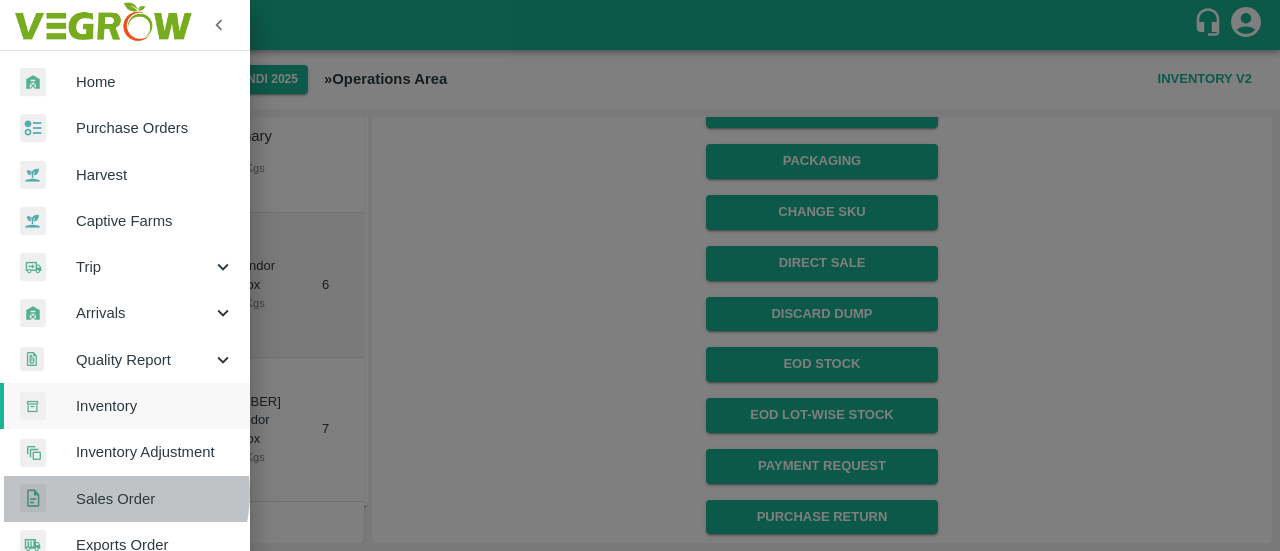 click on "Sales Order" at bounding box center (155, 499) 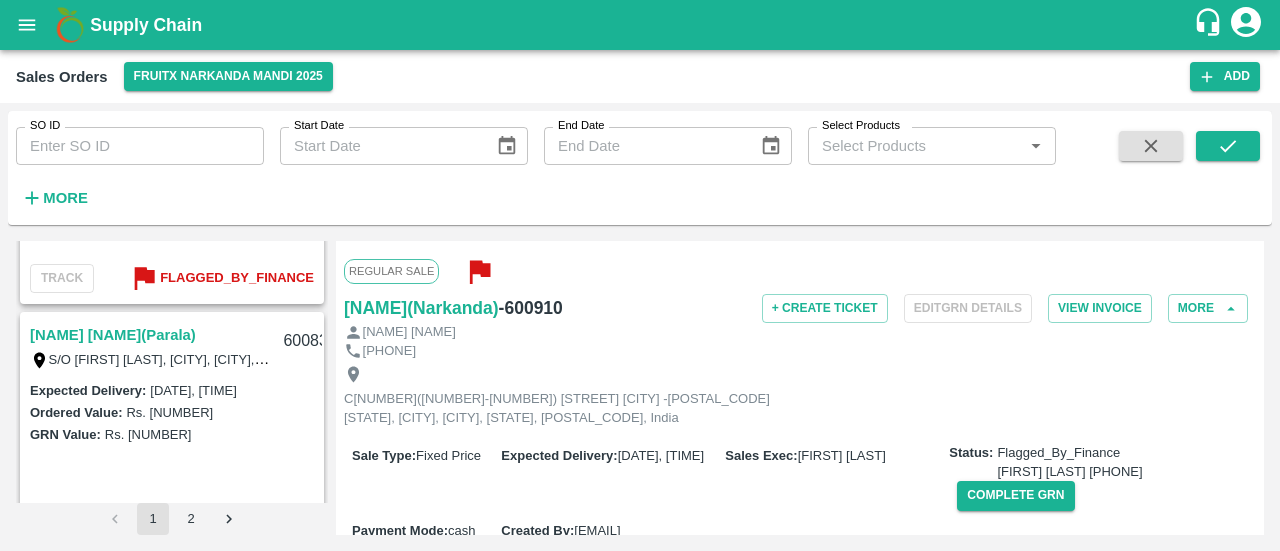 scroll, scrollTop: 6688, scrollLeft: 0, axis: vertical 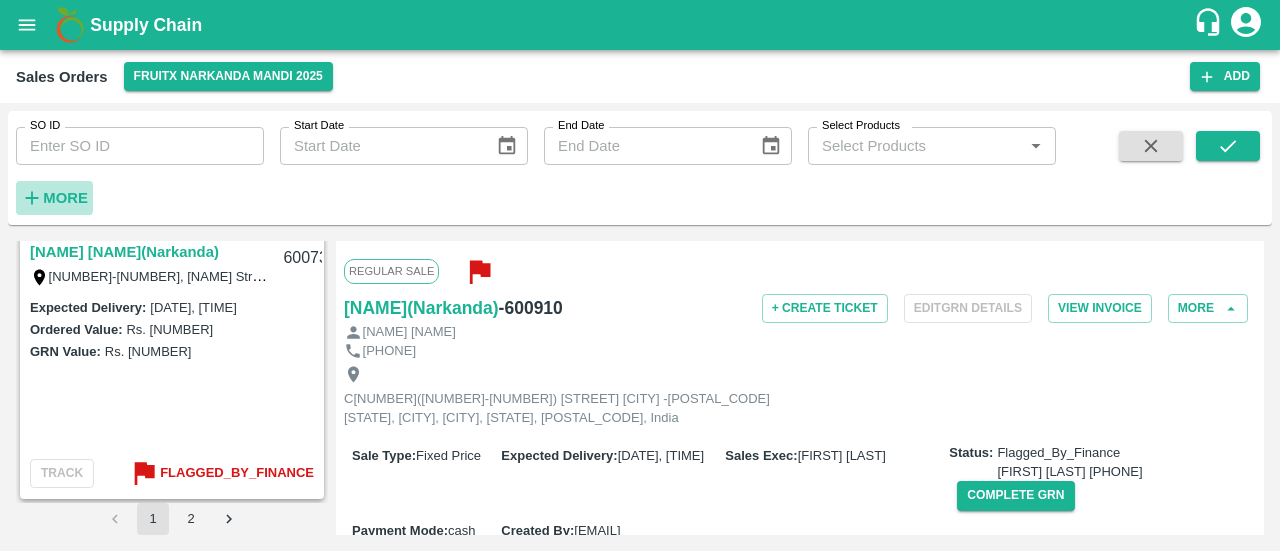 click on "More" at bounding box center [65, 198] 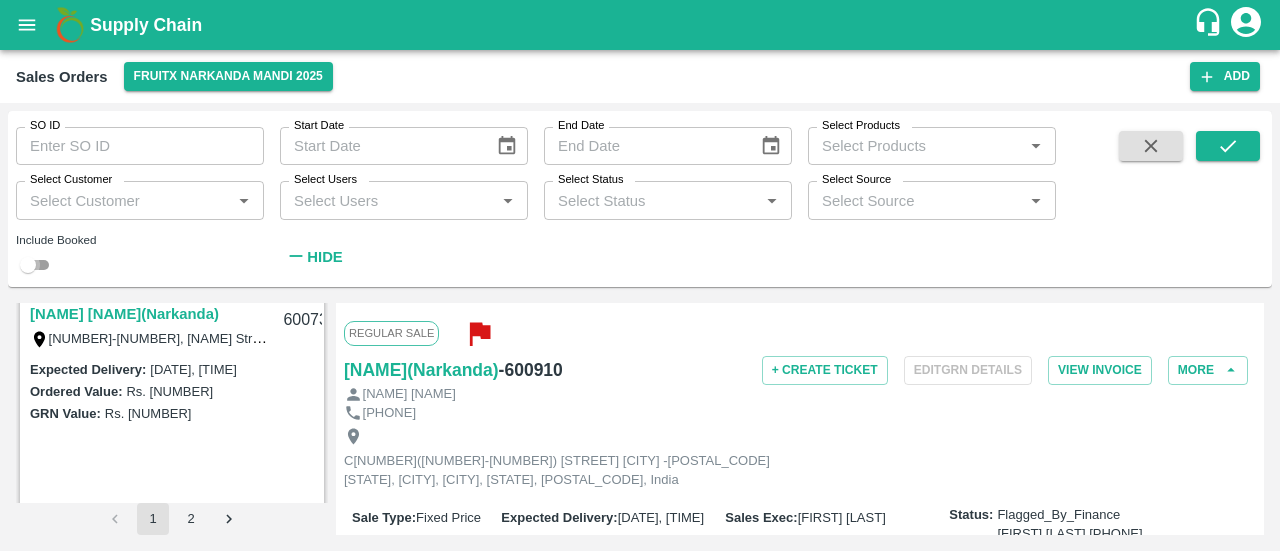 click at bounding box center [28, 265] 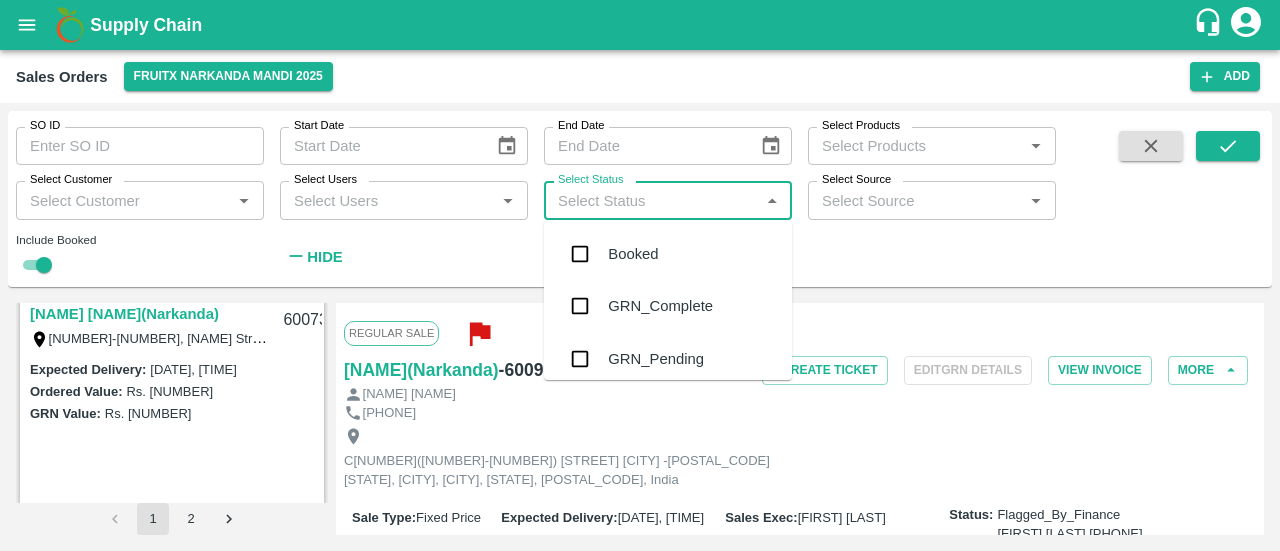 click on "Select Status" at bounding box center (651, 200) 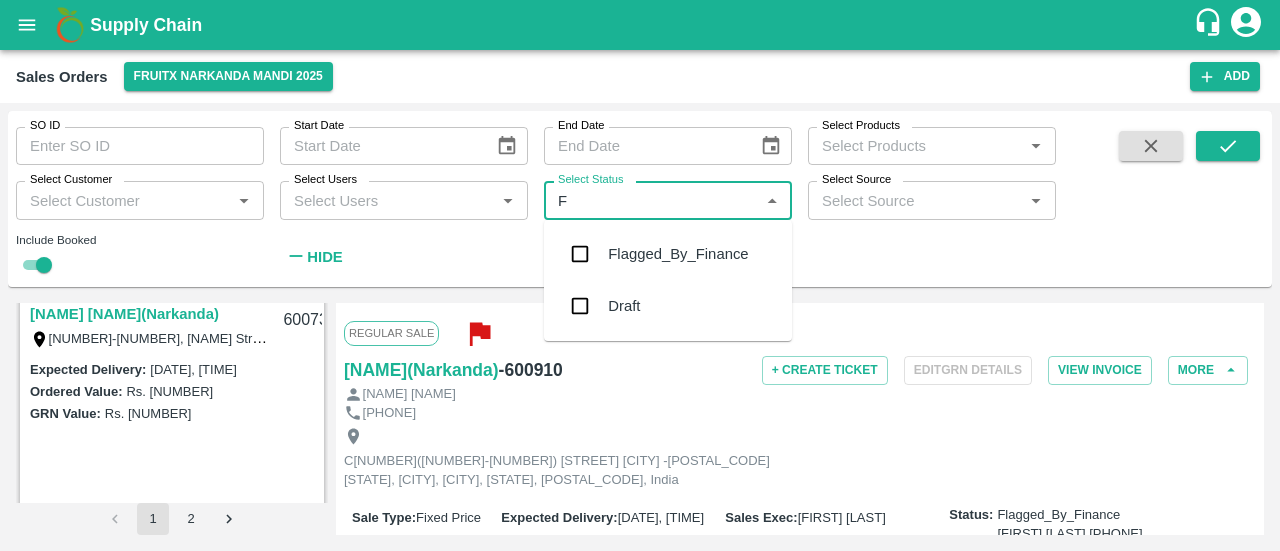 type on "F" 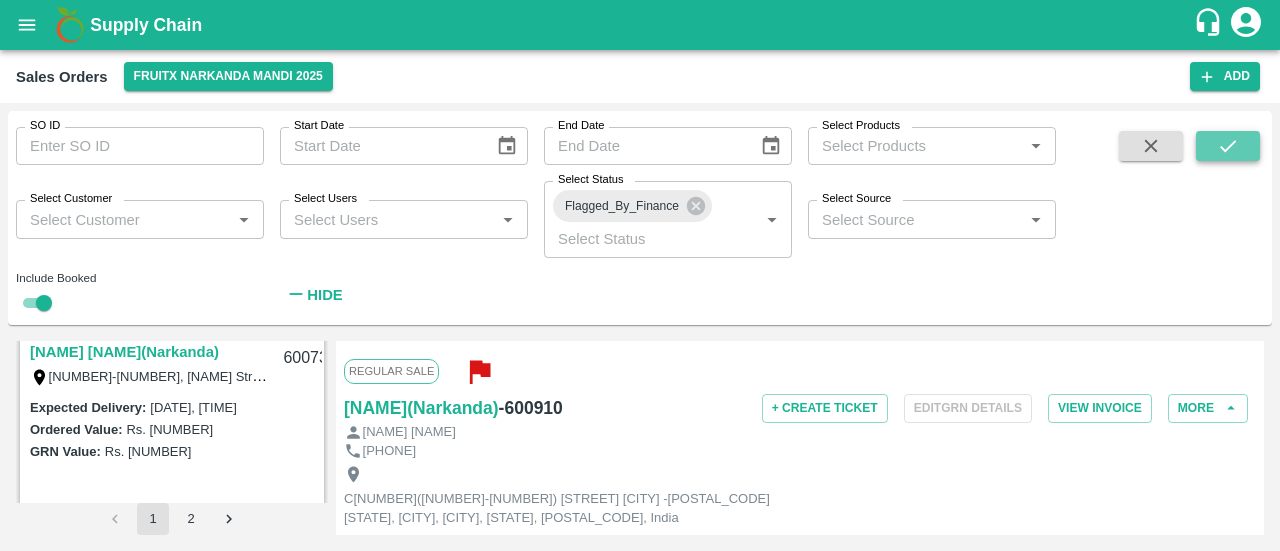 click 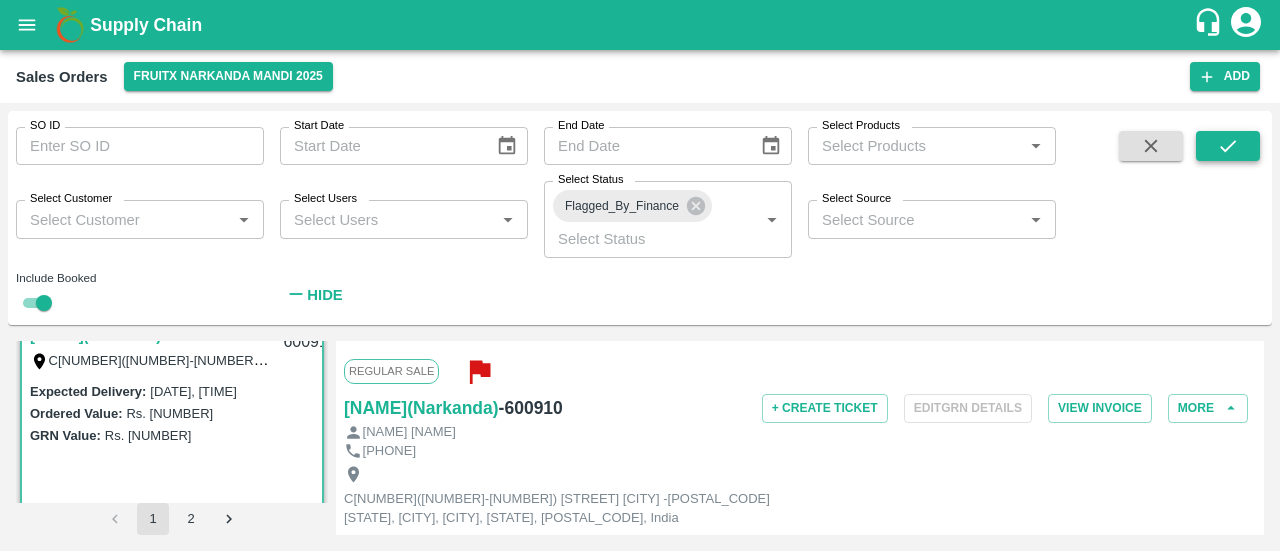 scroll, scrollTop: 6, scrollLeft: 0, axis: vertical 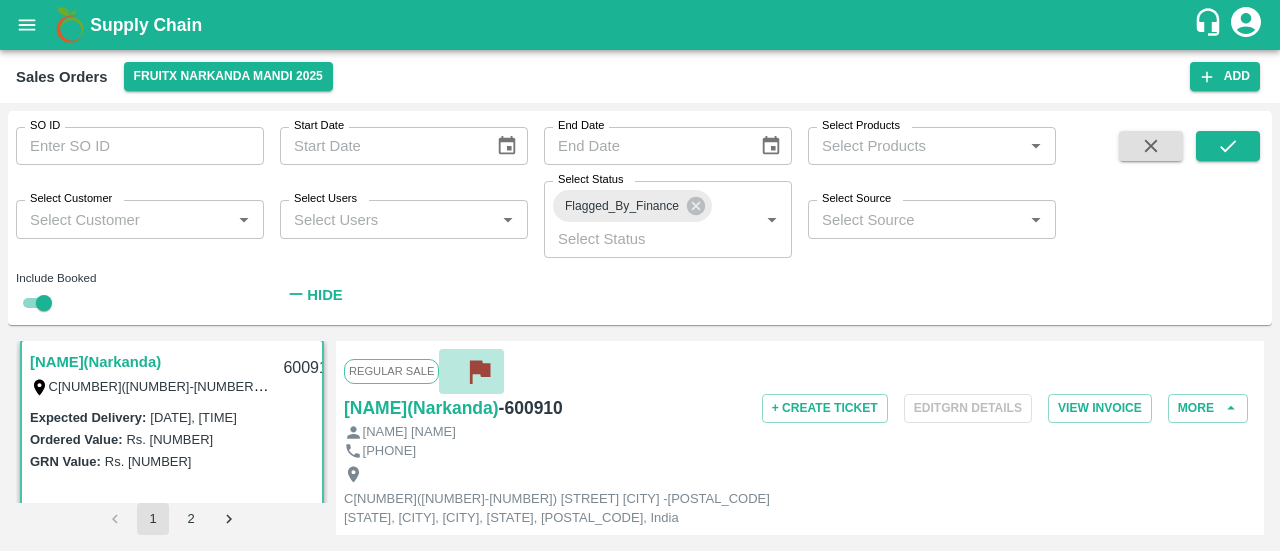 click 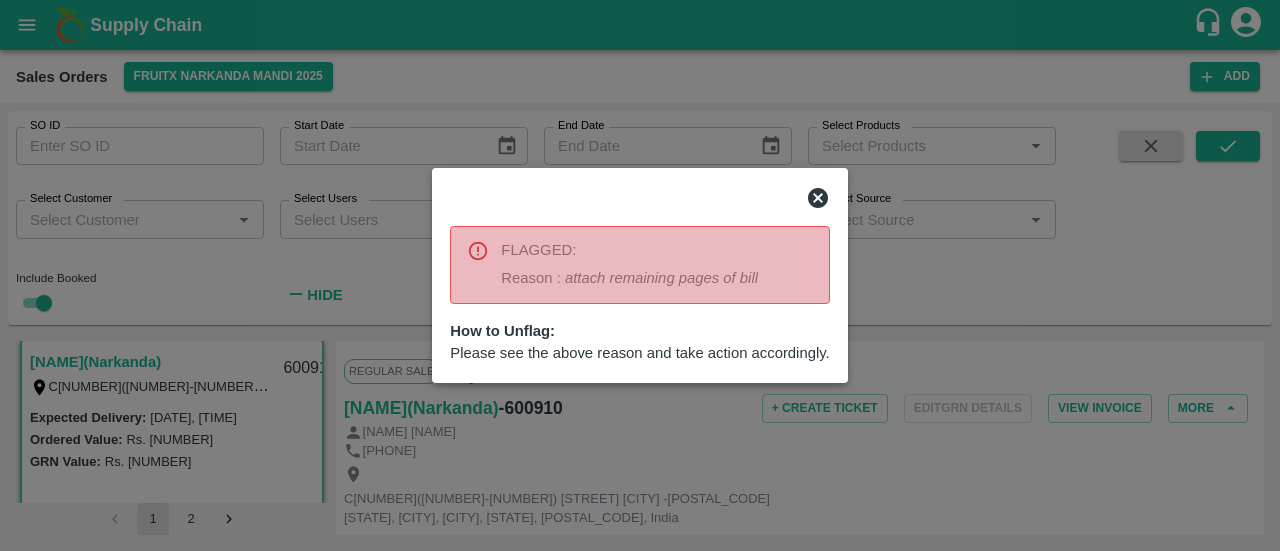 click 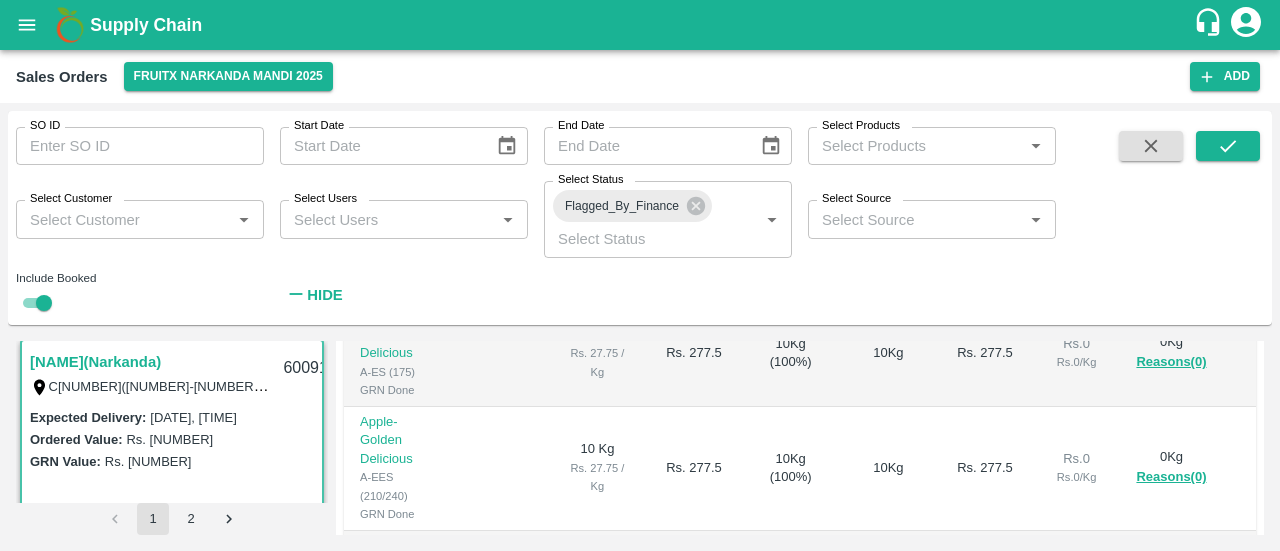 scroll, scrollTop: 476, scrollLeft: 0, axis: vertical 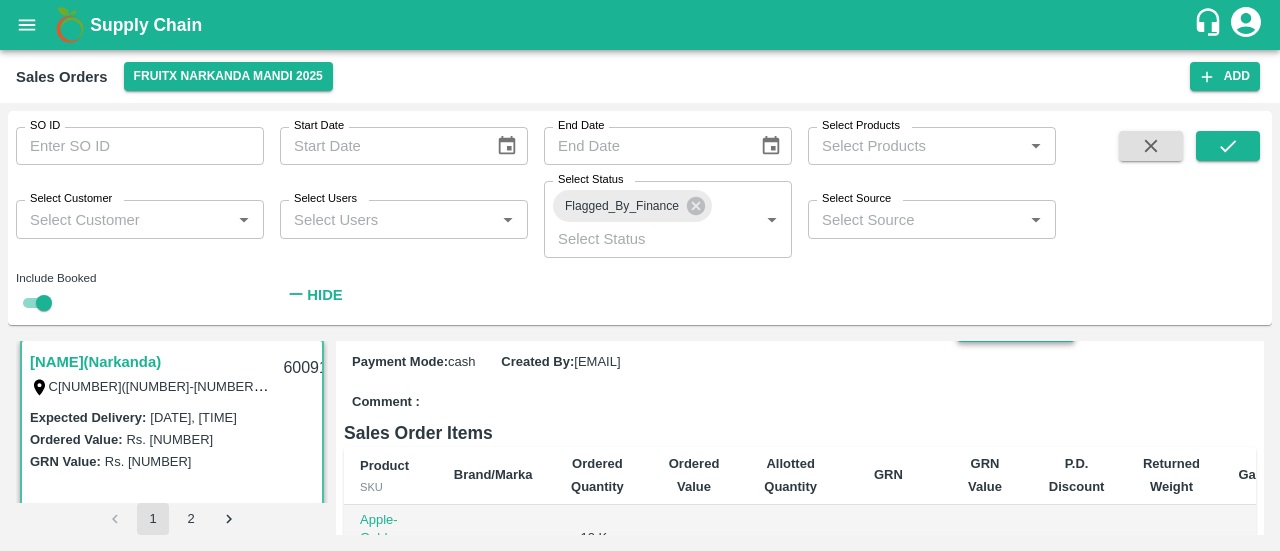 click on "Complete GRN" at bounding box center (1015, 327) 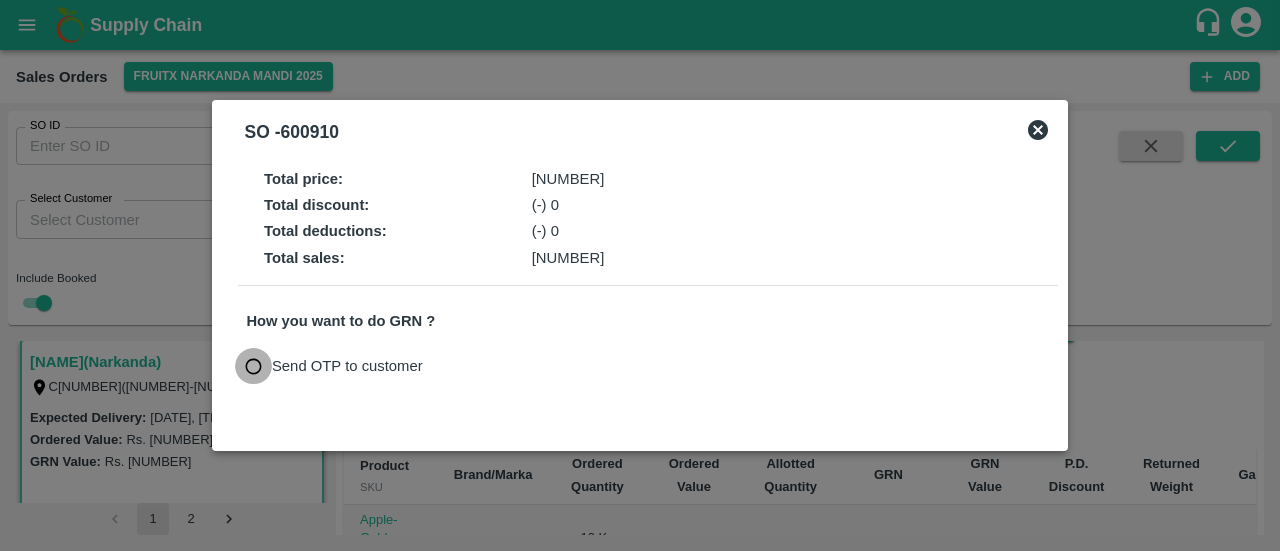 click on "Send OTP to customer" at bounding box center (253, 366) 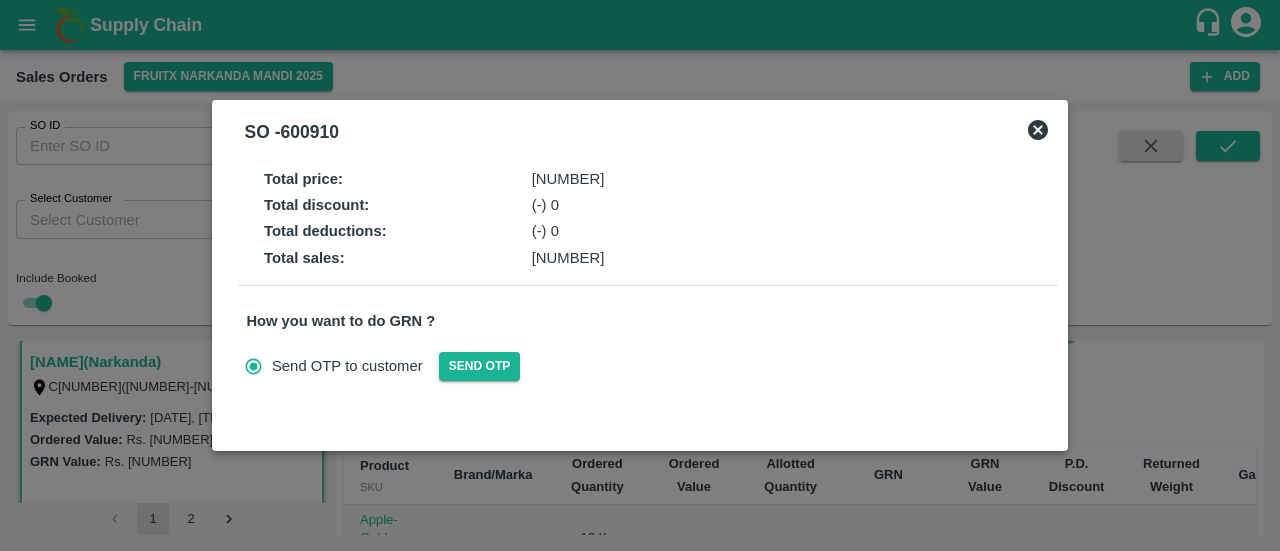 click 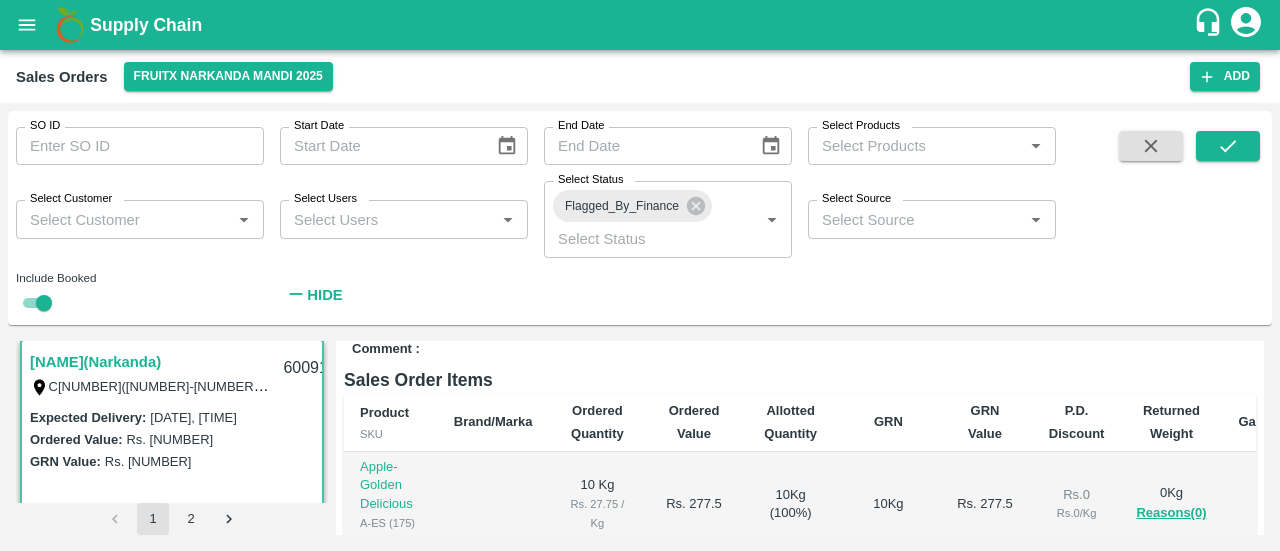 scroll, scrollTop: 323, scrollLeft: 0, axis: vertical 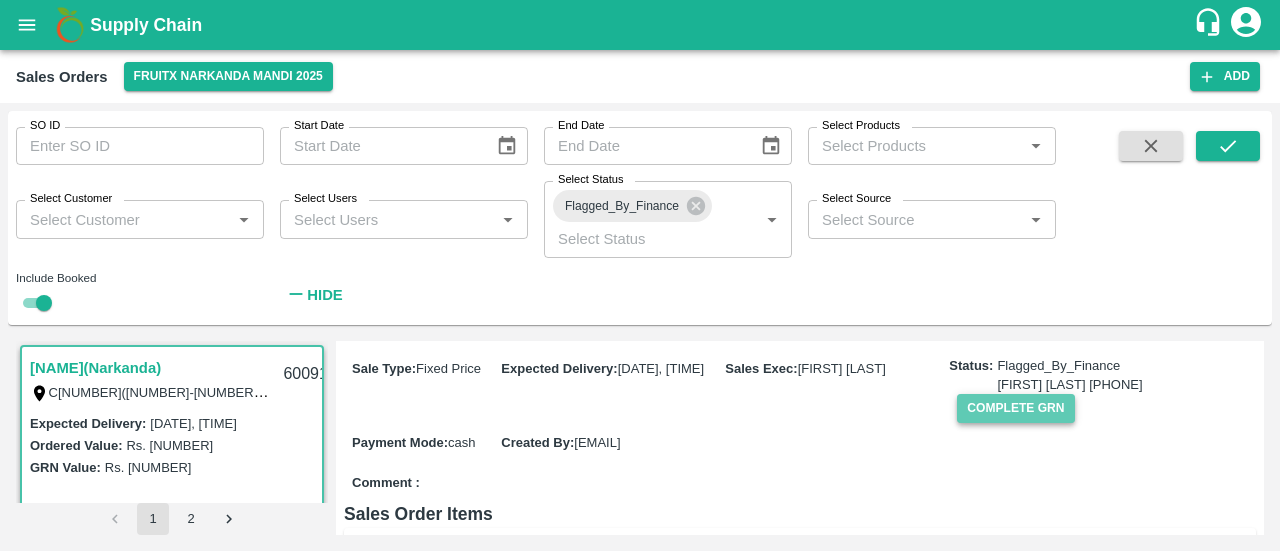 click on "Complete GRN" at bounding box center (1015, 408) 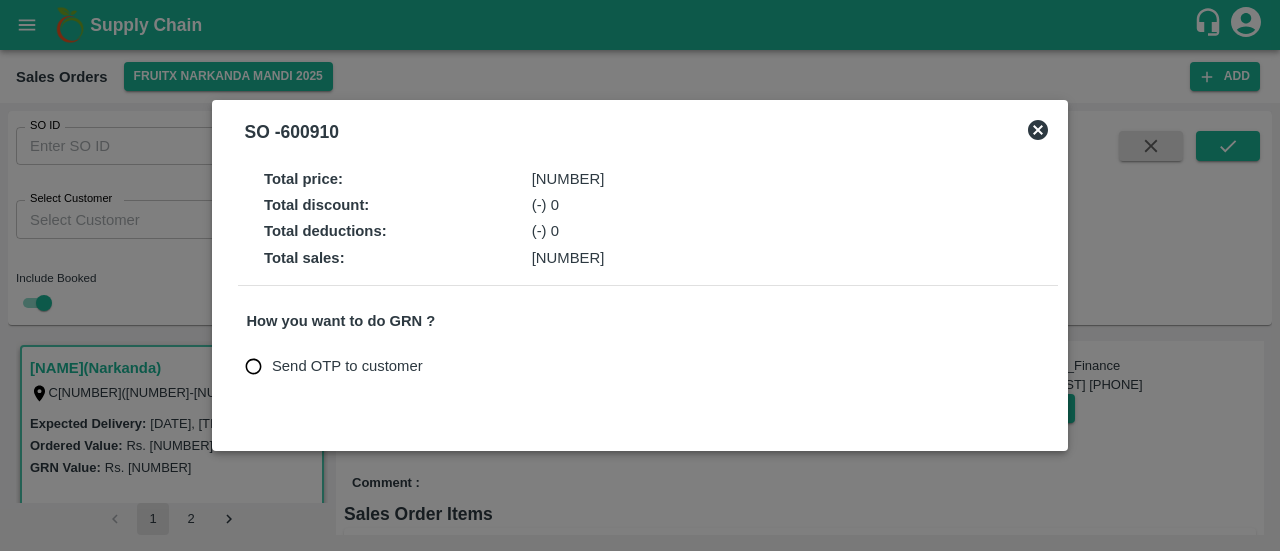 click on "Send OTP to customer" at bounding box center [347, 366] 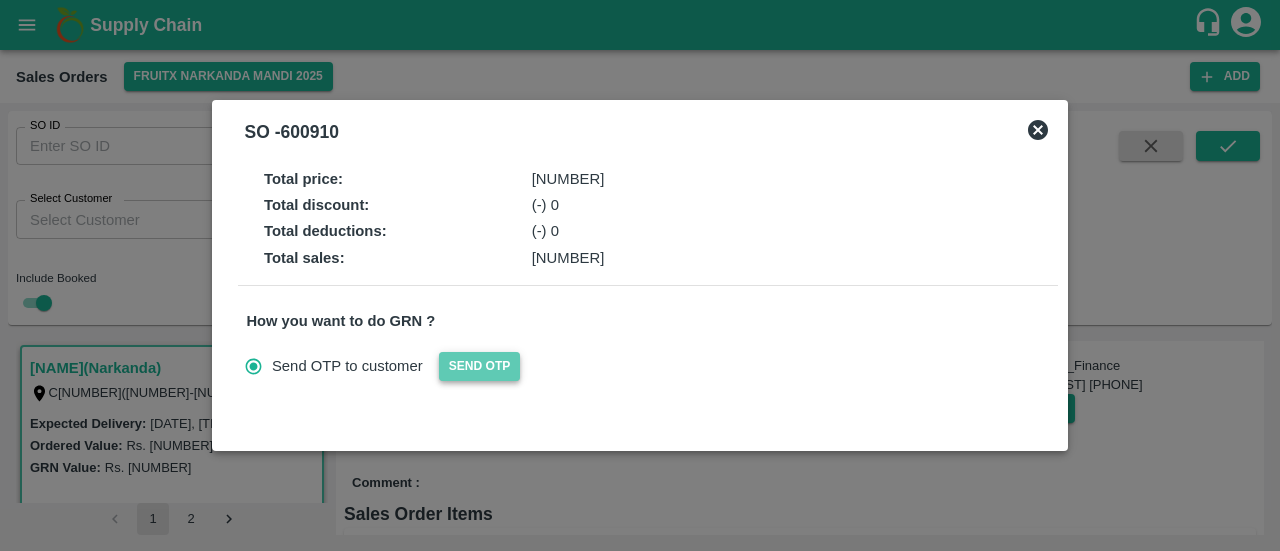 click on "Send OTP" at bounding box center [480, 366] 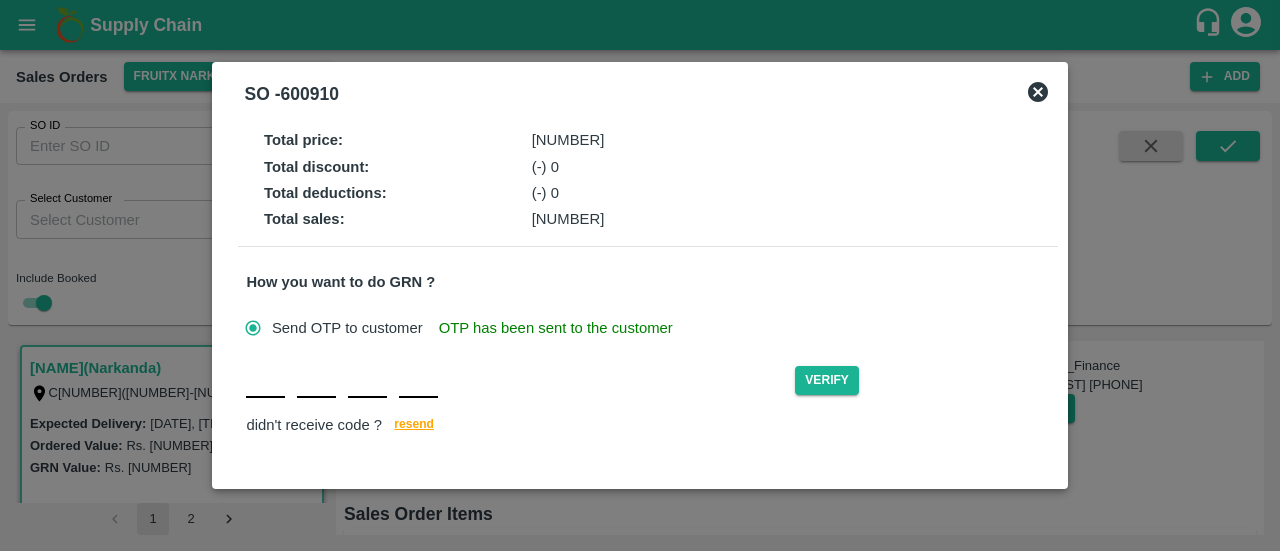 click at bounding box center (265, 380) 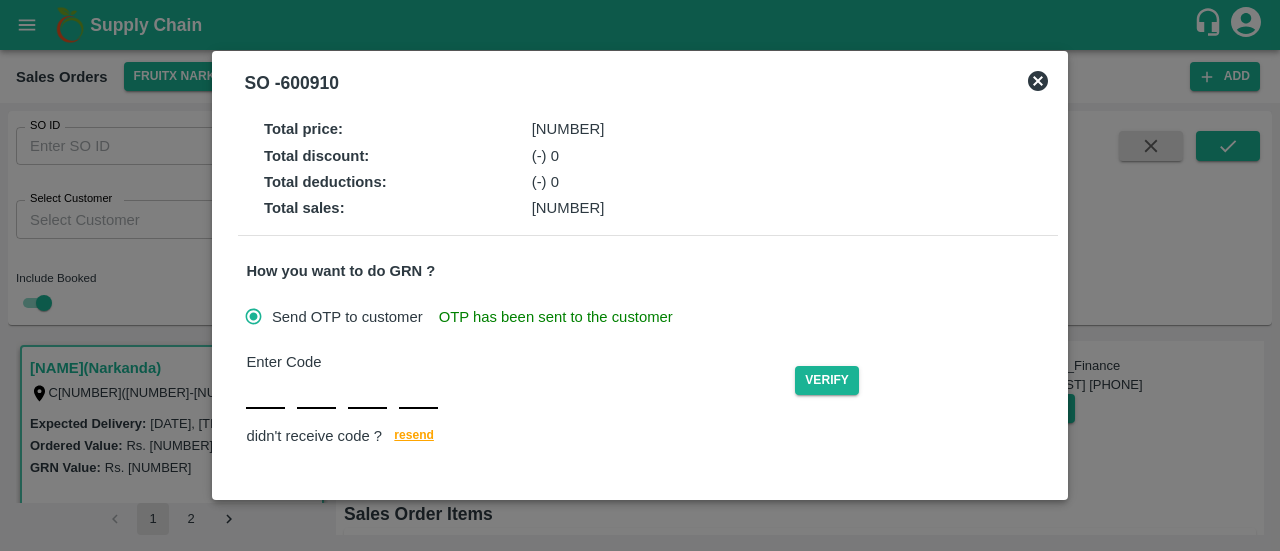 click on "Enter Code Verify didn't receive code ? resend" at bounding box center [647, 400] 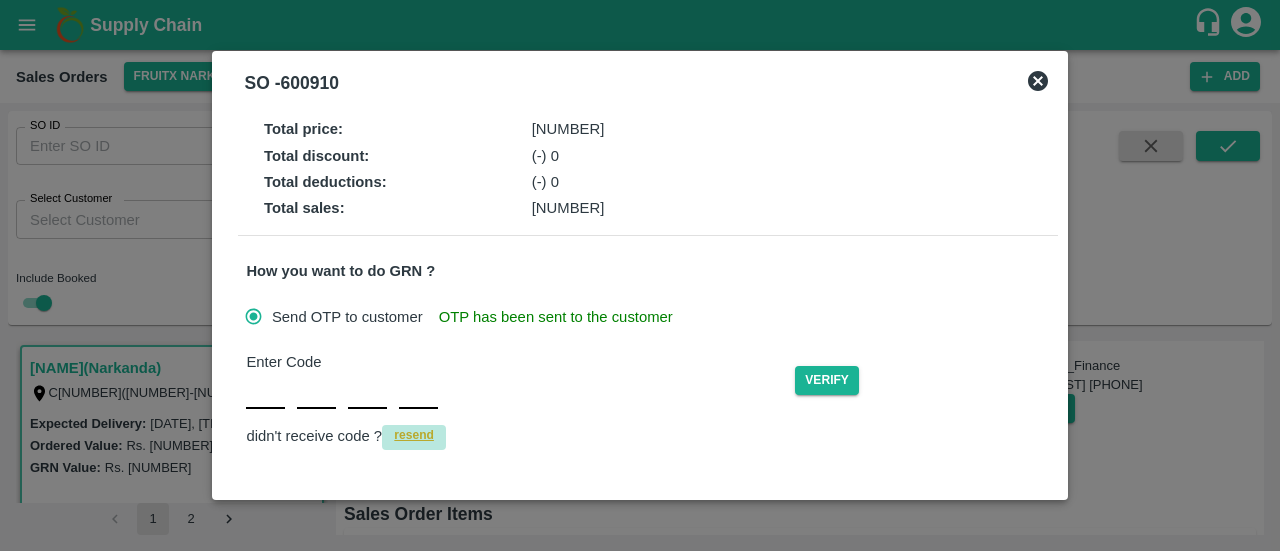 click on "resend" at bounding box center (414, 435) 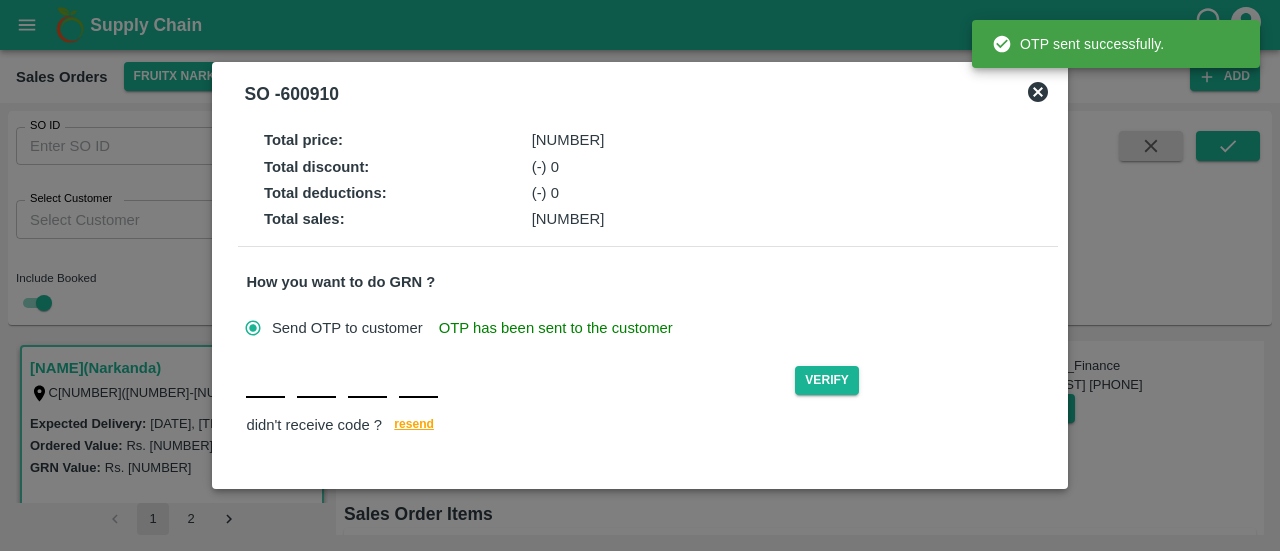 click at bounding box center [265, 380] 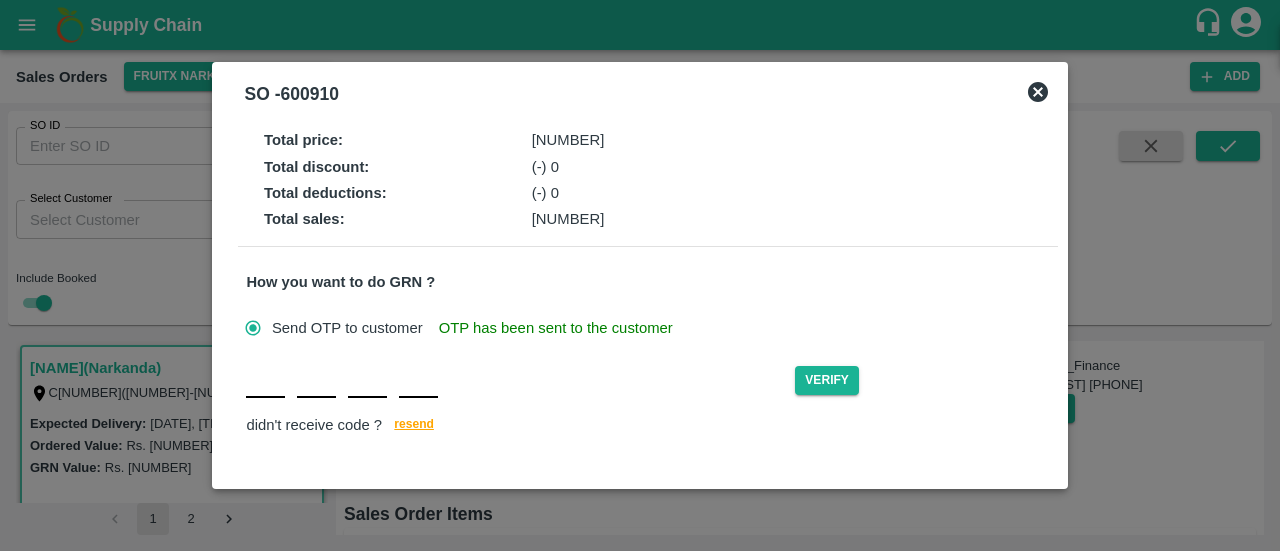type on "9" 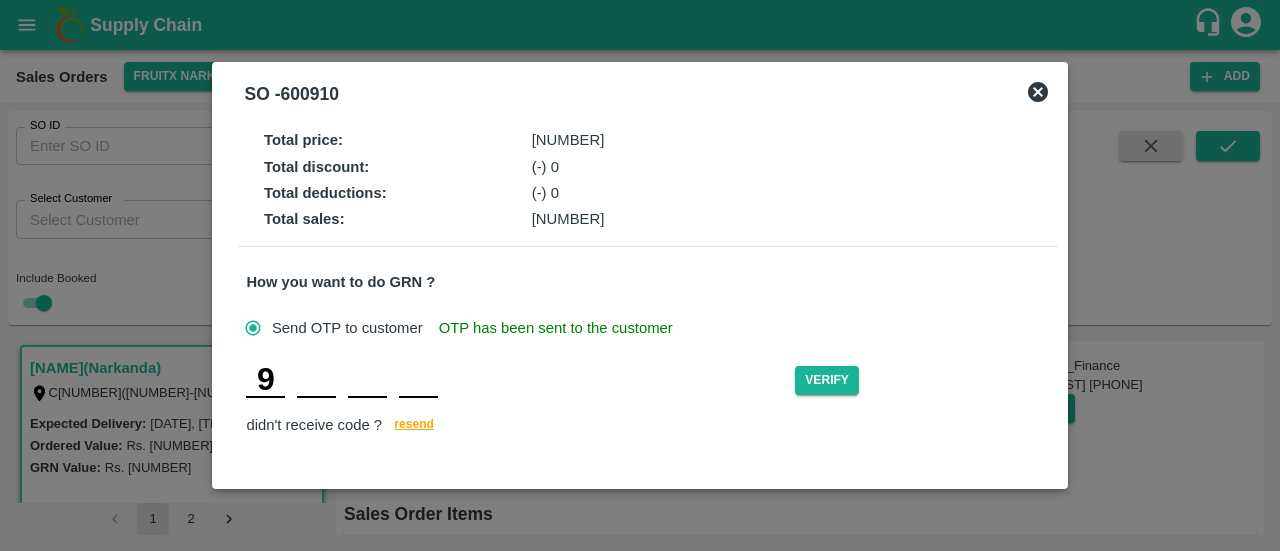 type on "3" 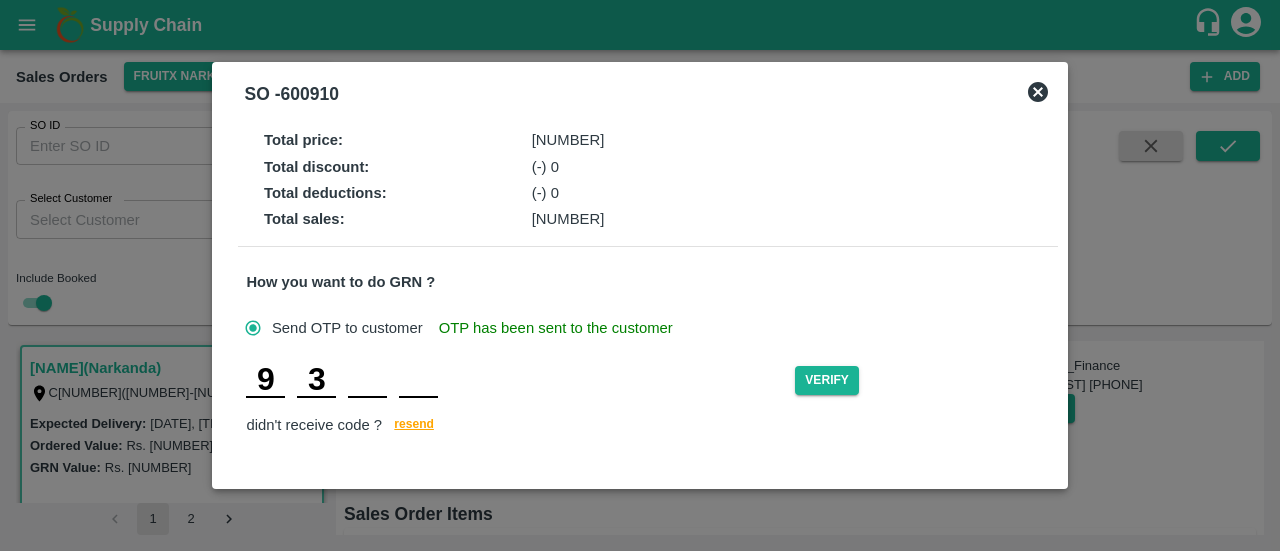 type on "1" 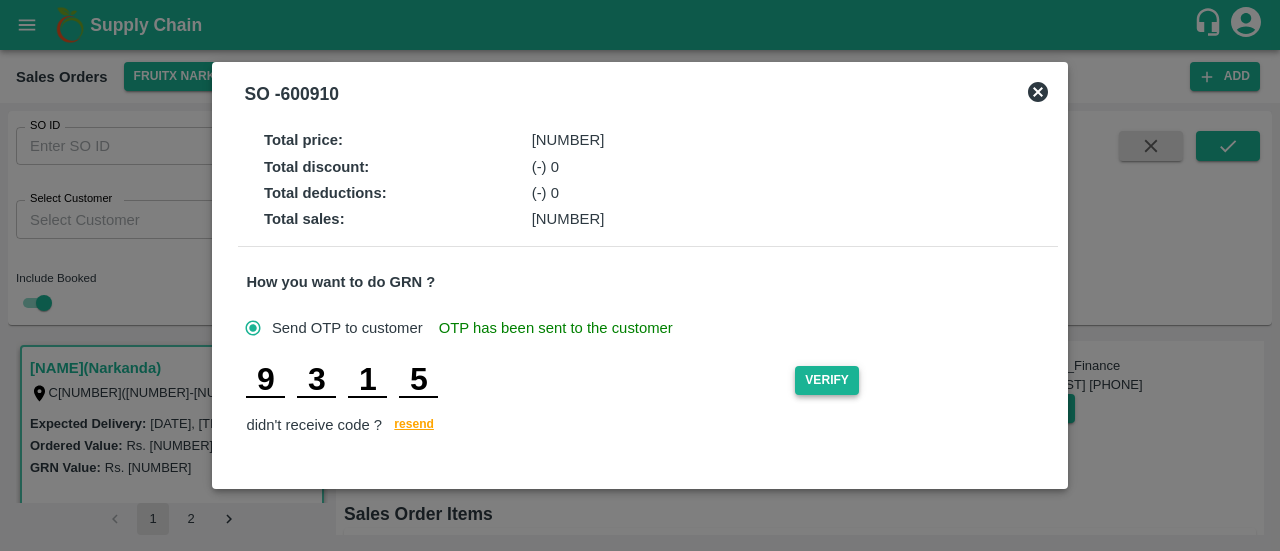 type on "5" 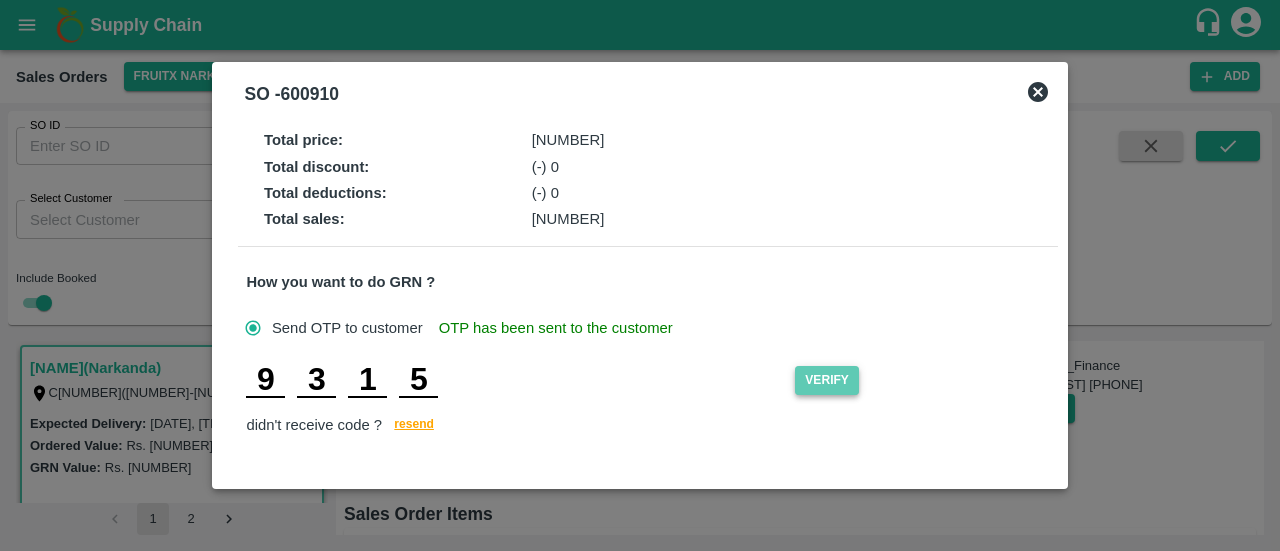 click on "Verify" at bounding box center [827, 380] 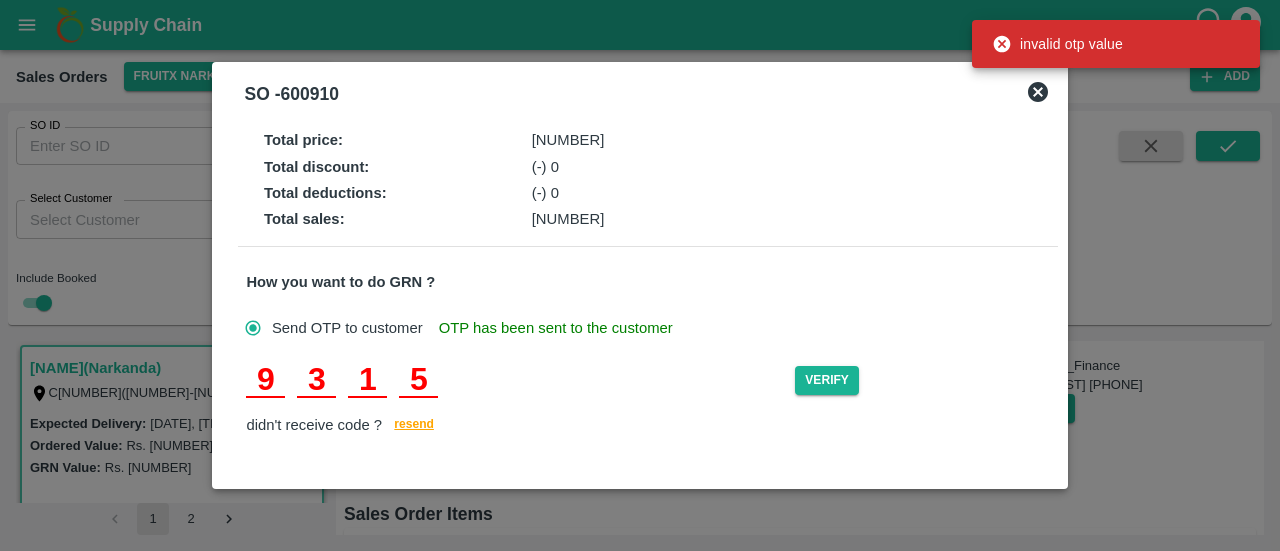 click on "5" at bounding box center [418, 380] 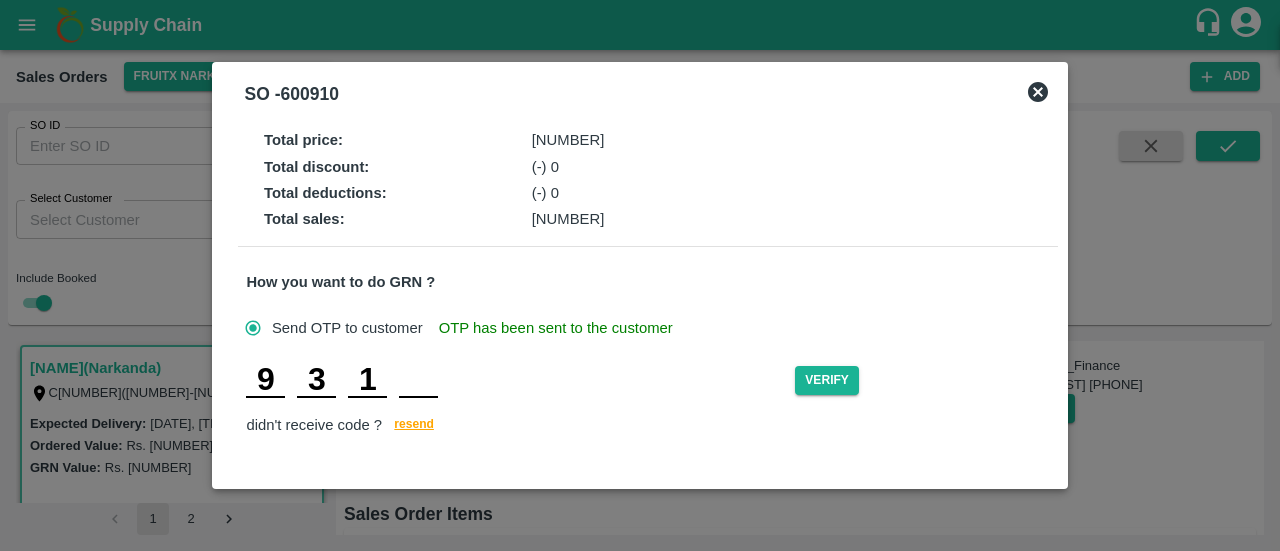 type 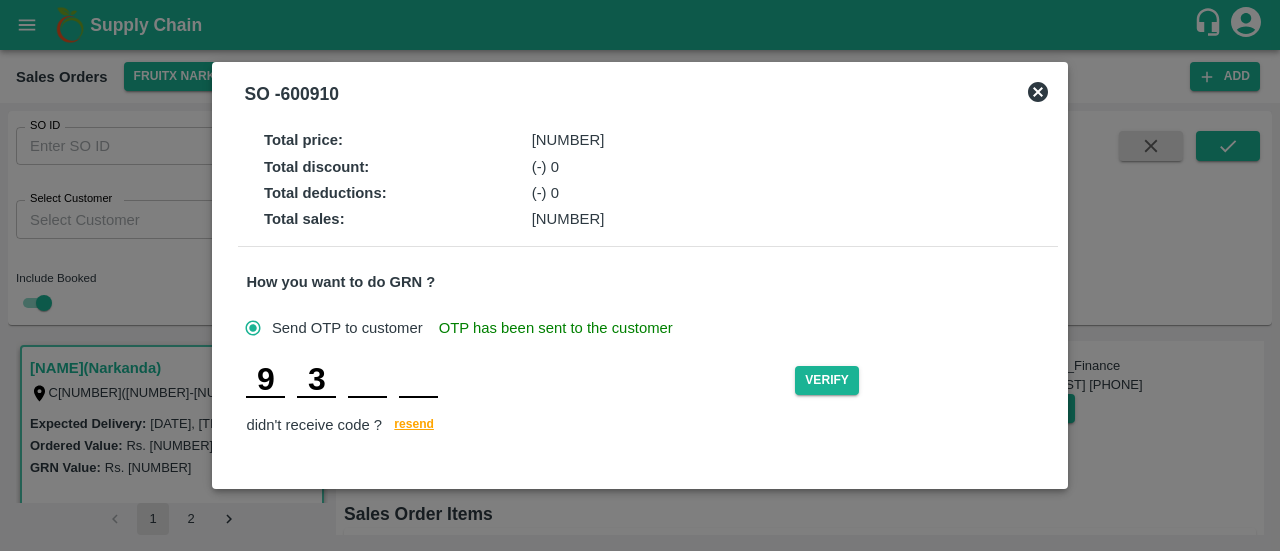 type 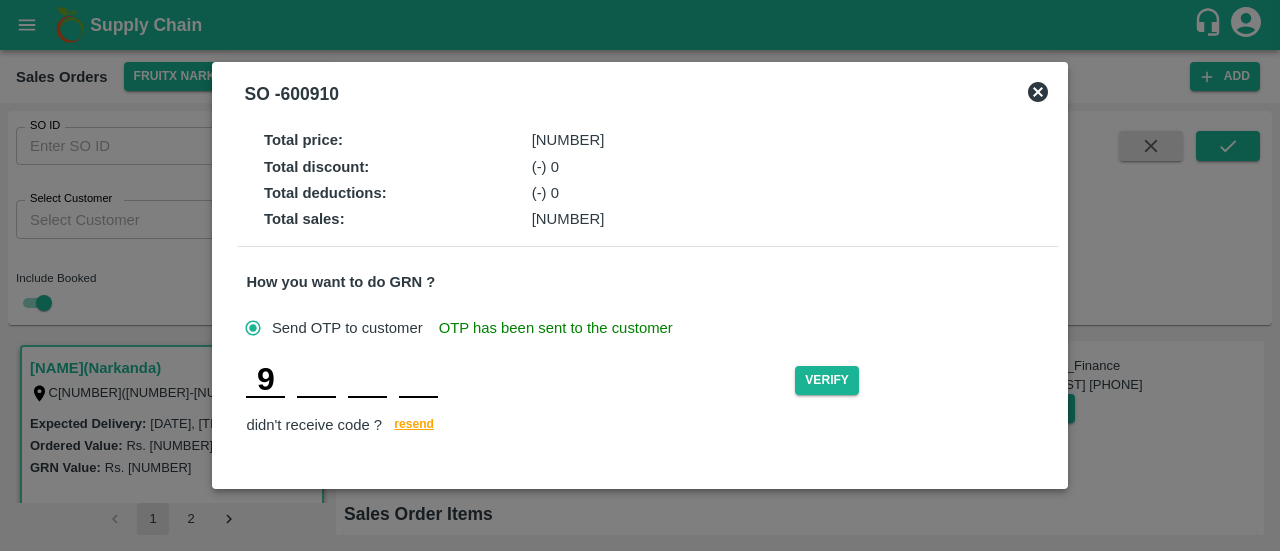 type 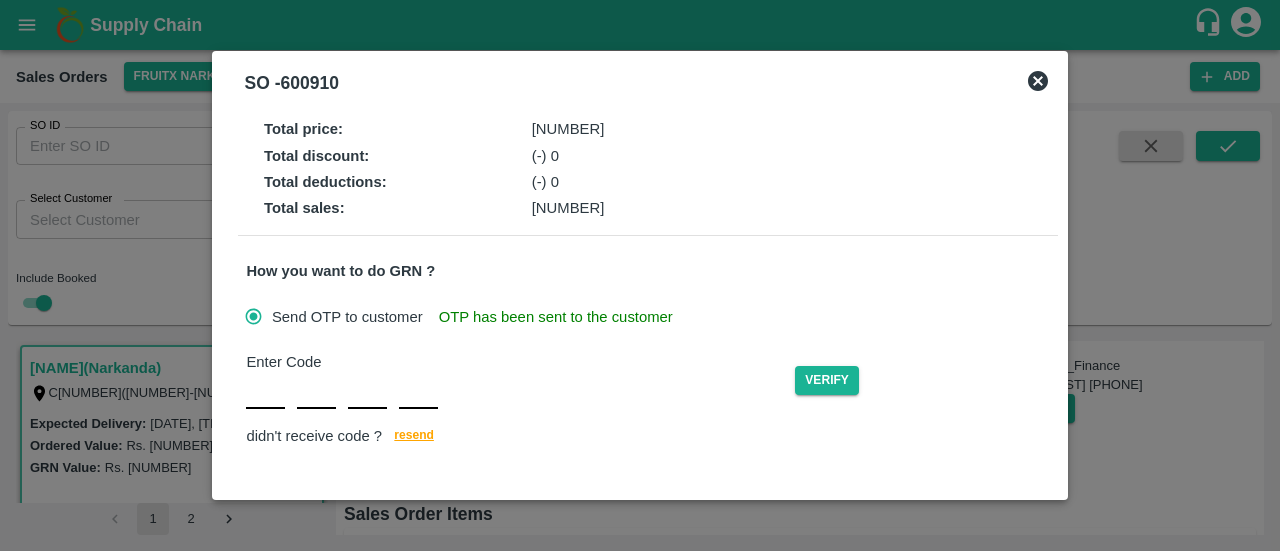 type on "9" 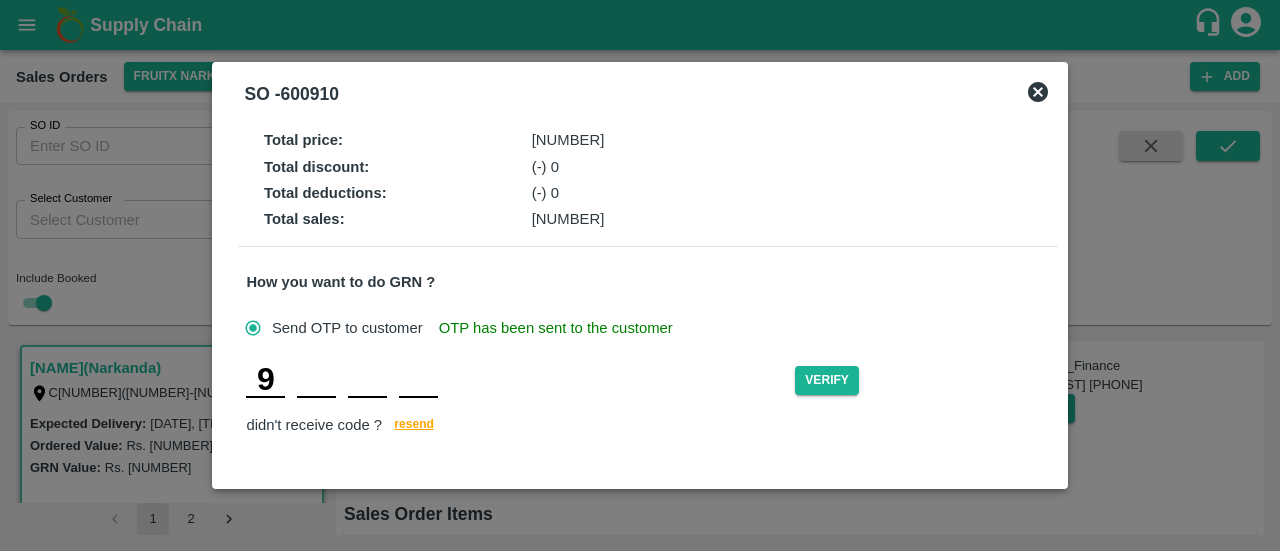 type on "3" 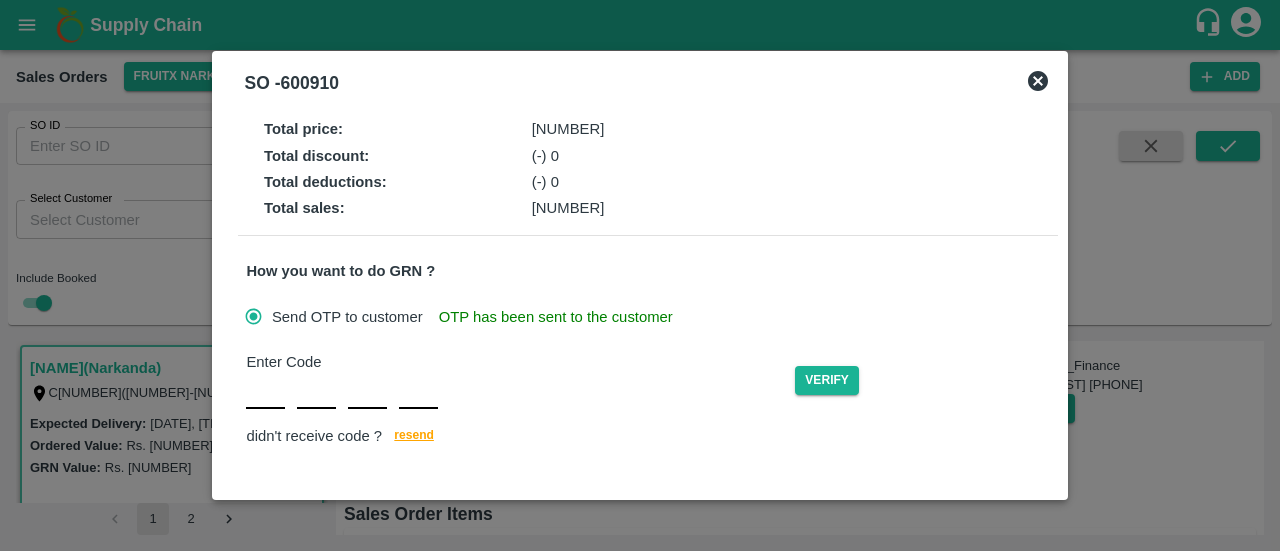 type on "4" 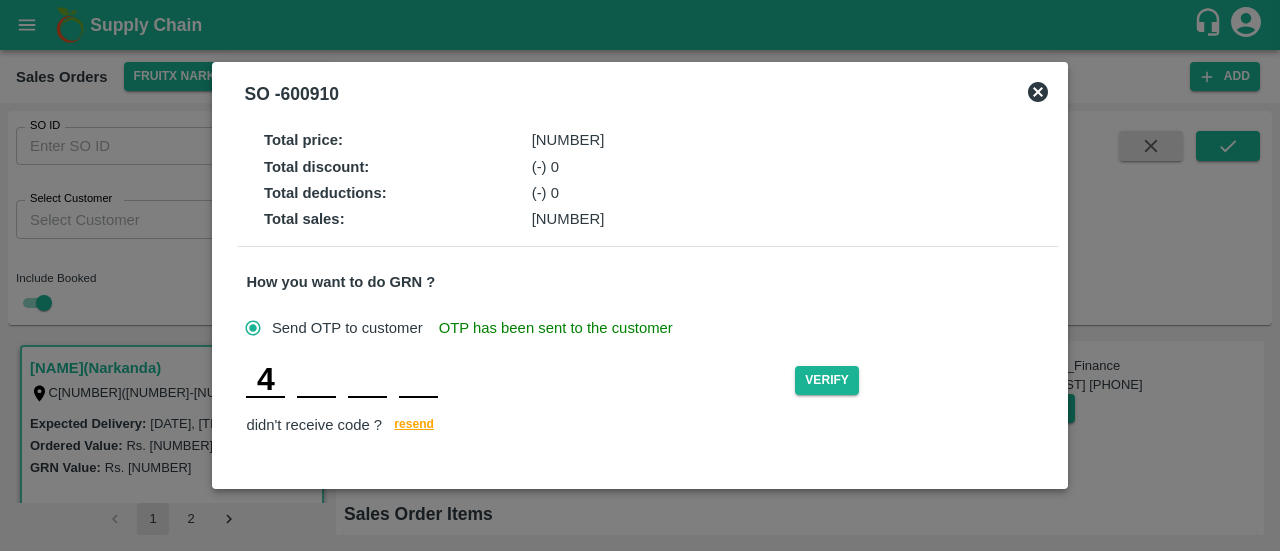 type on "7" 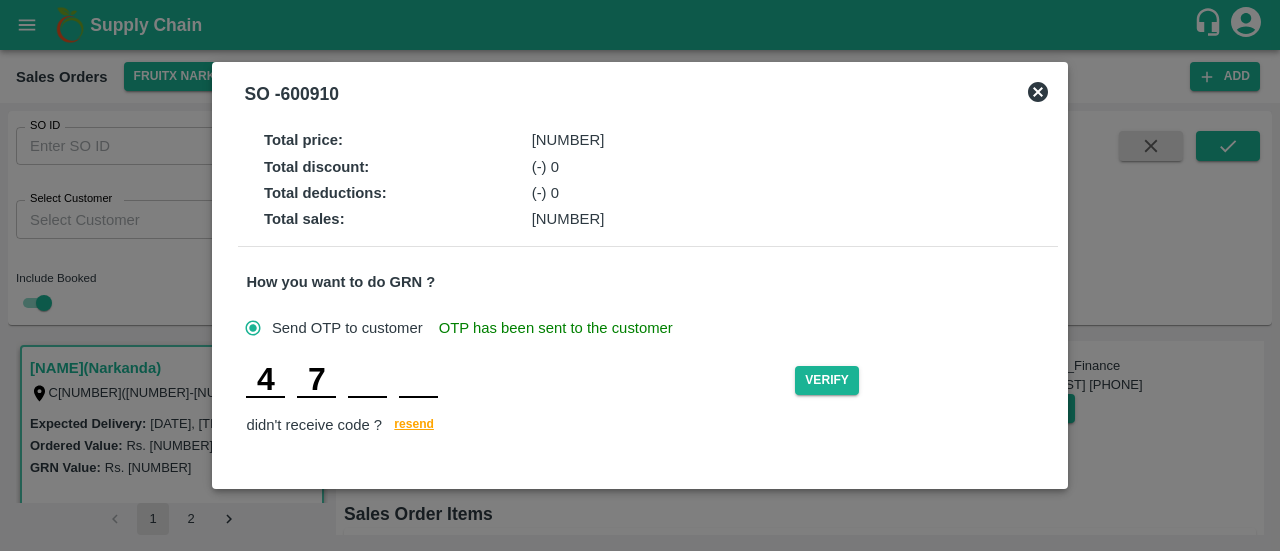 type on "7" 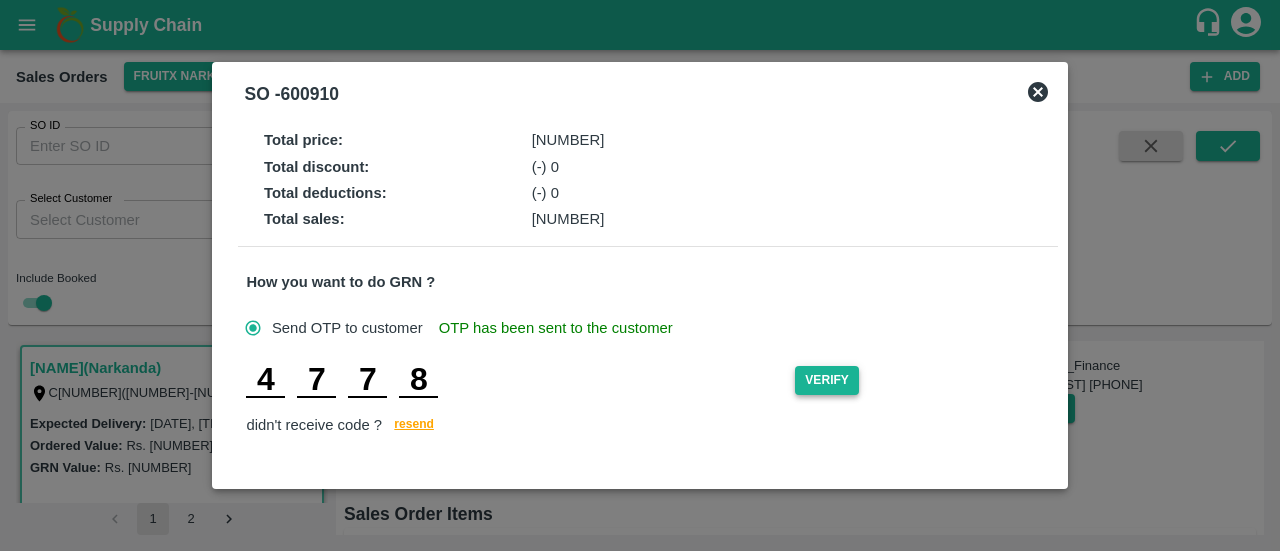 type on "8" 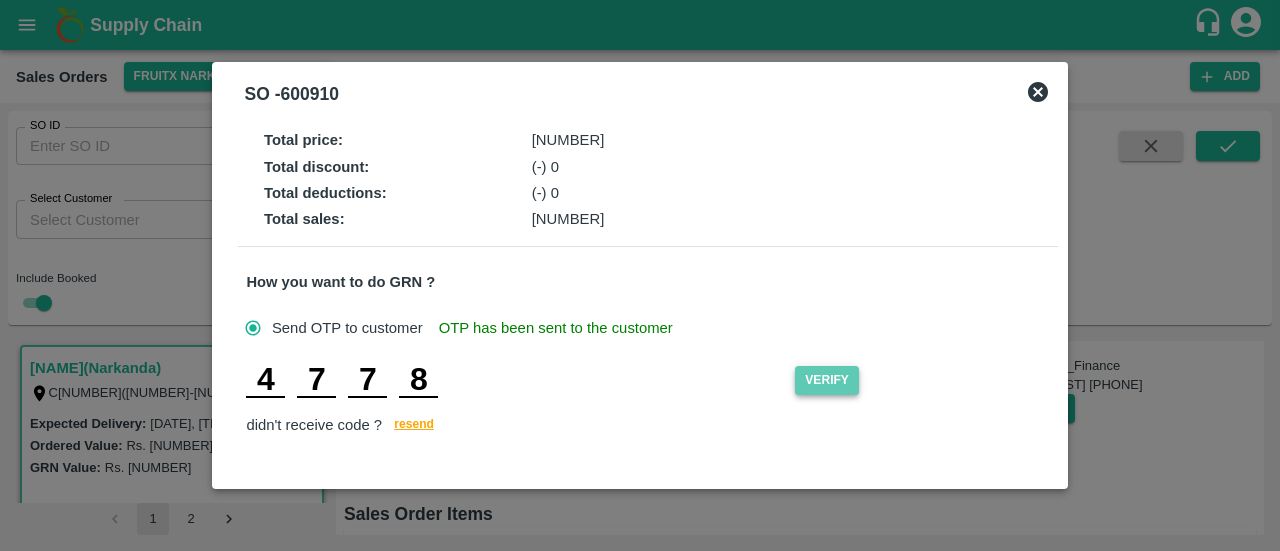click on "Verify" at bounding box center [827, 380] 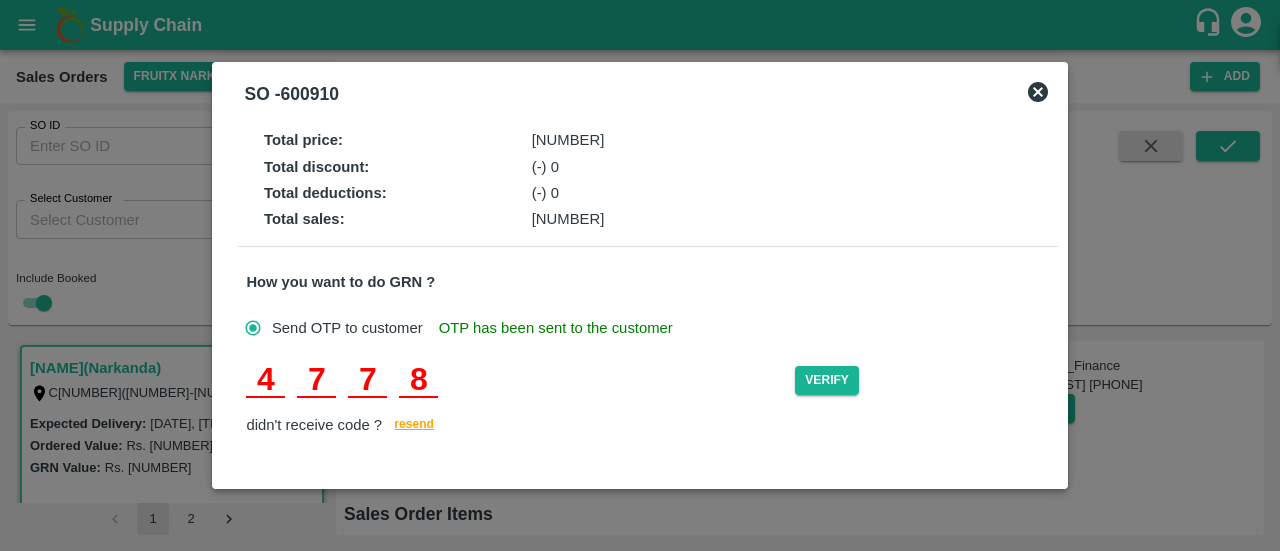 click on "8" at bounding box center [418, 380] 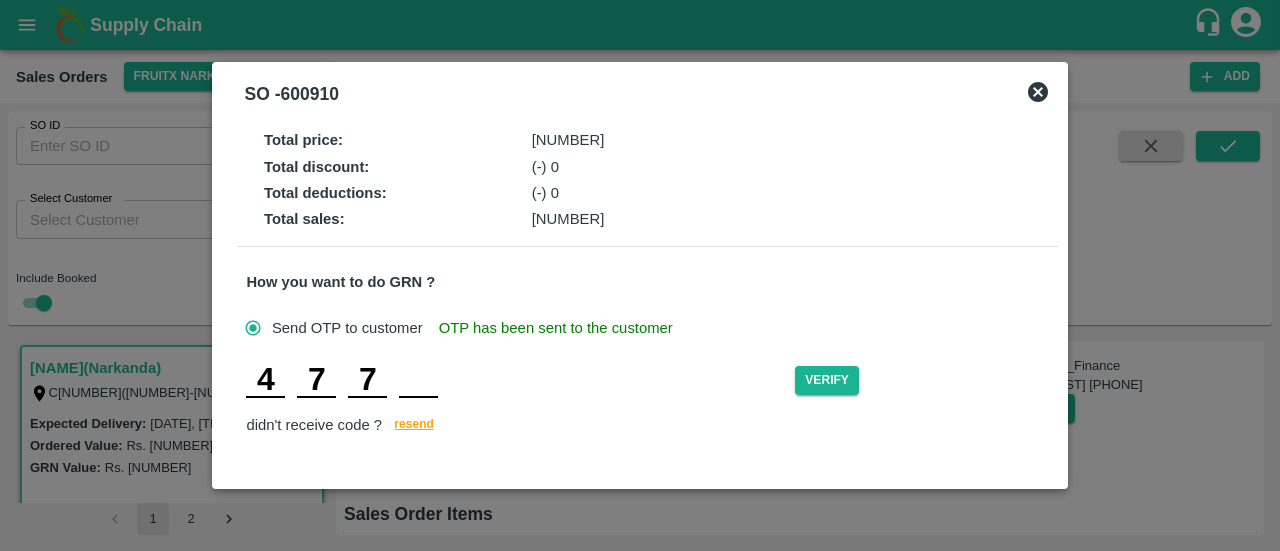 type 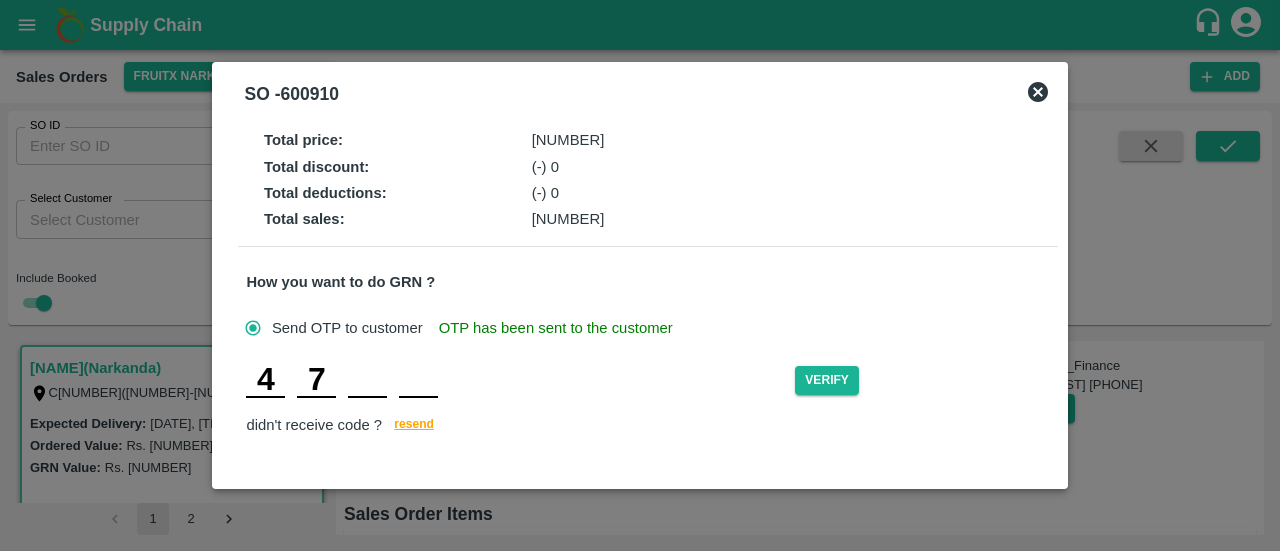 type 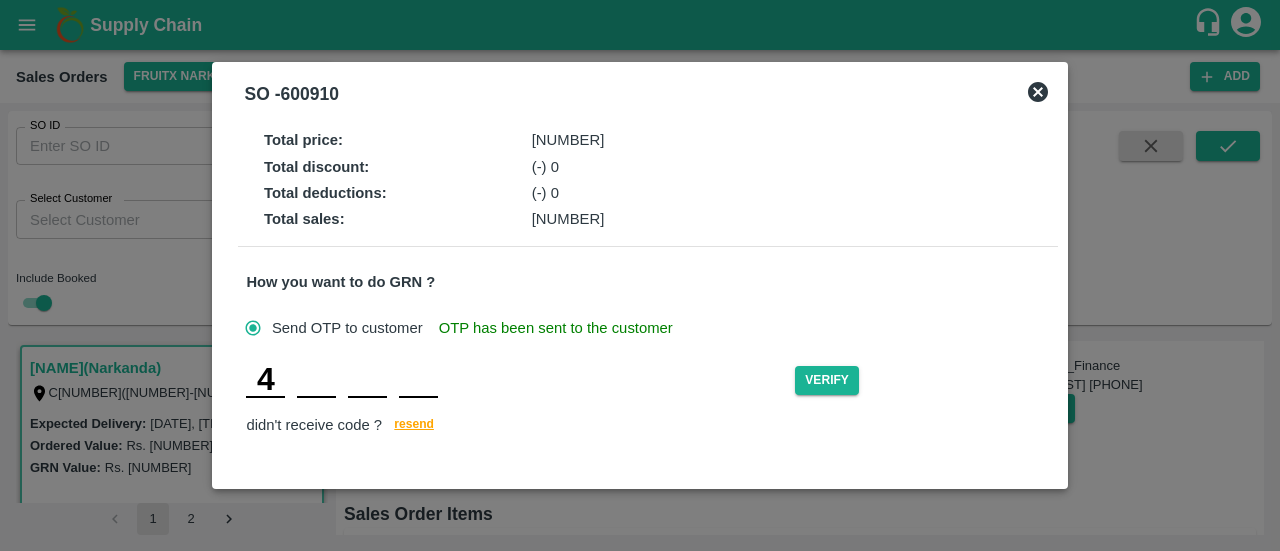 type 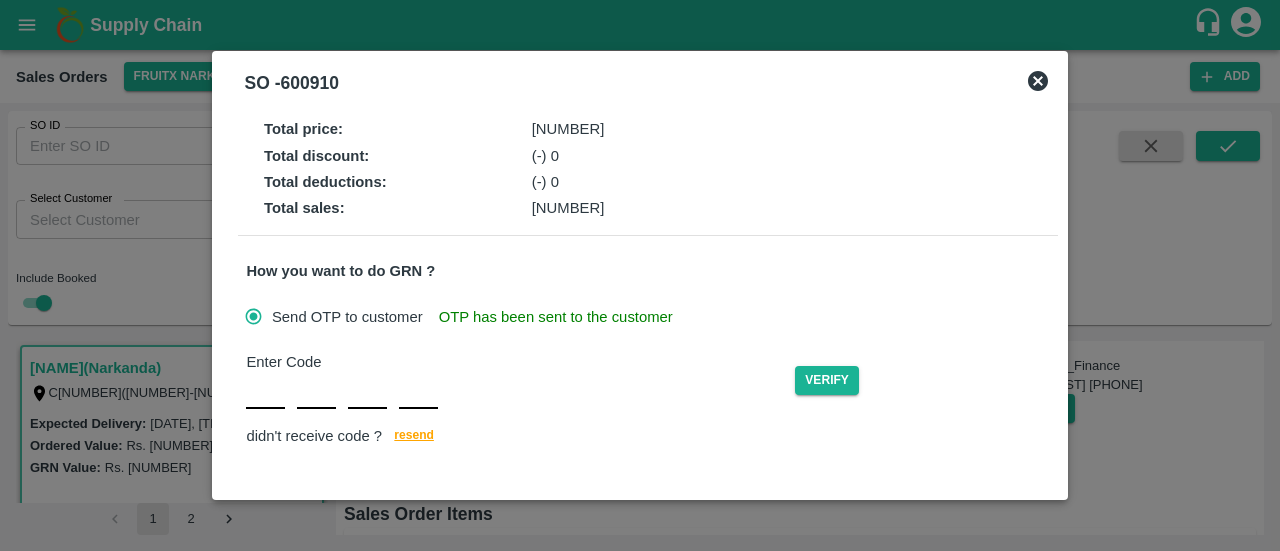 type on "8" 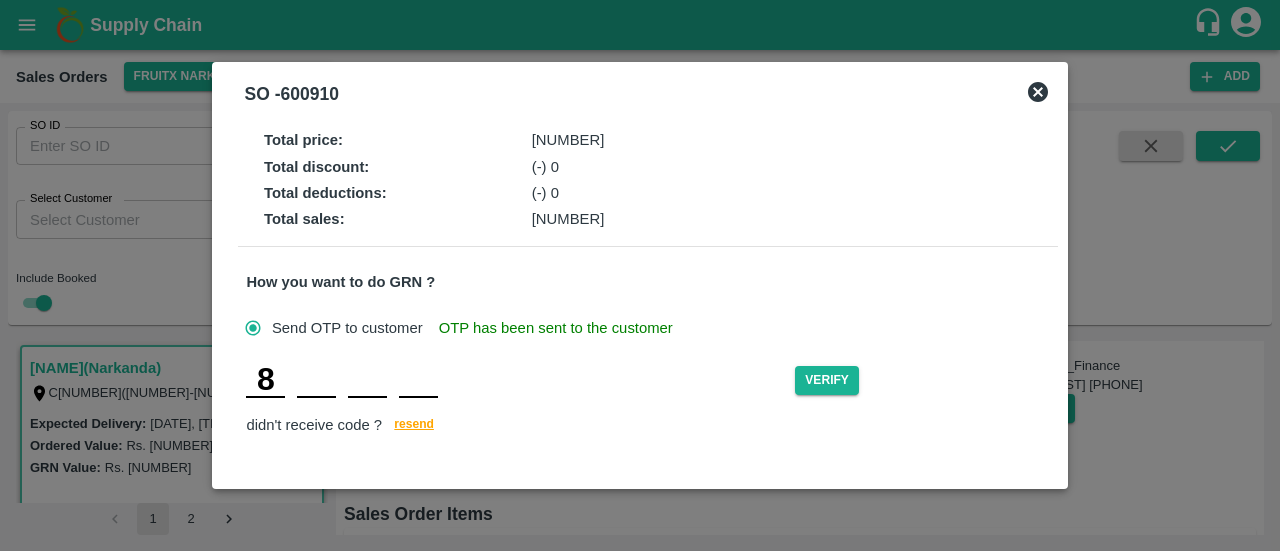 type on "8" 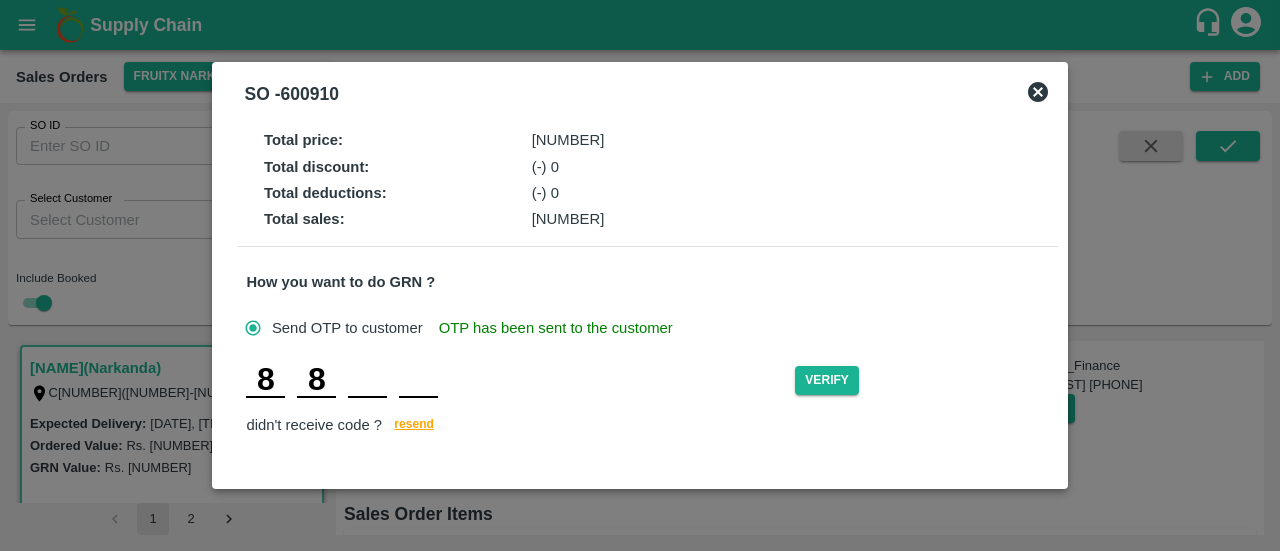 type on "4" 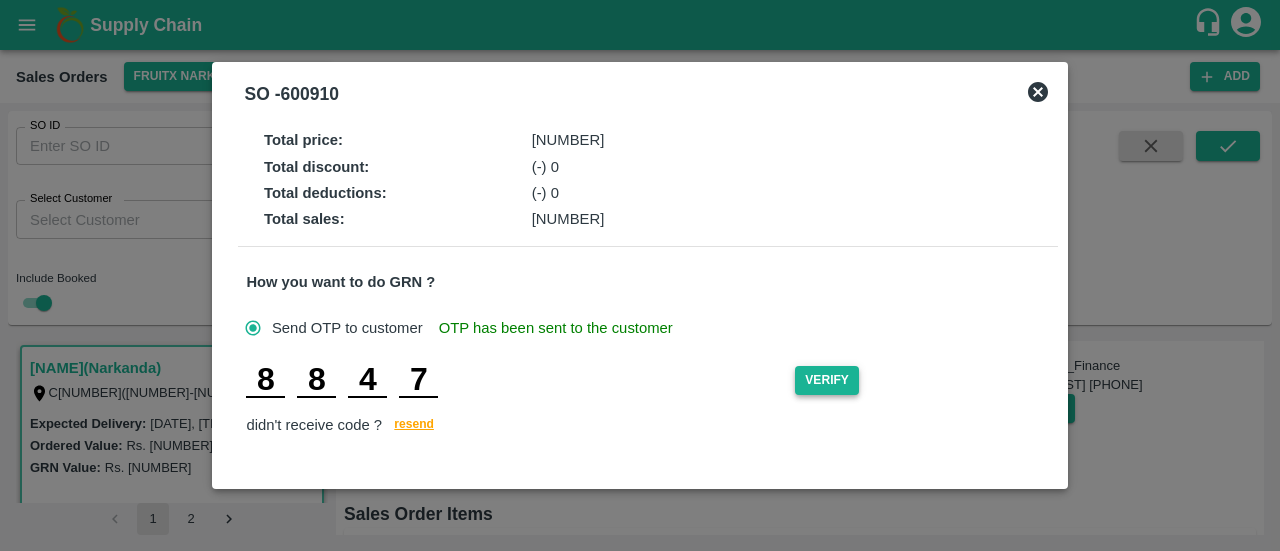 type on "7" 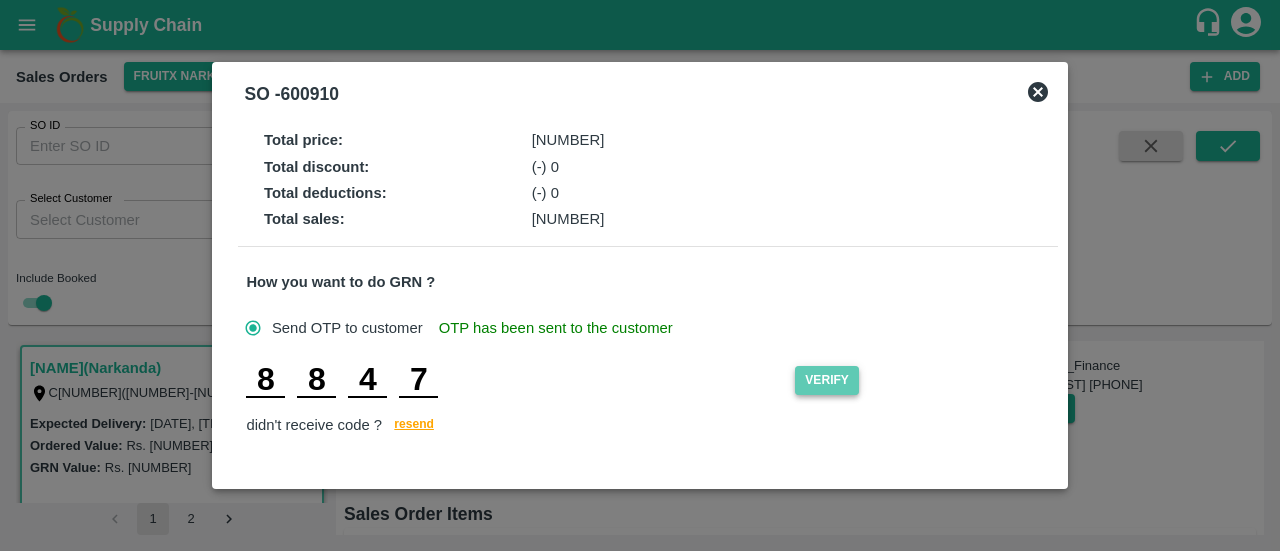 click on "Verify" at bounding box center [827, 380] 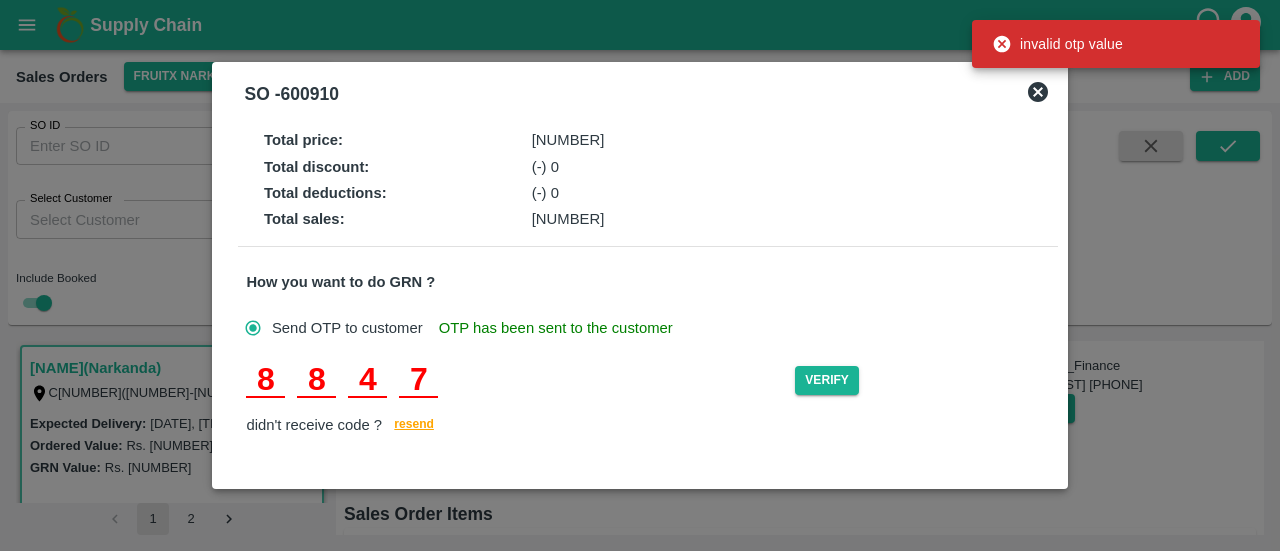 click on "7" at bounding box center [418, 380] 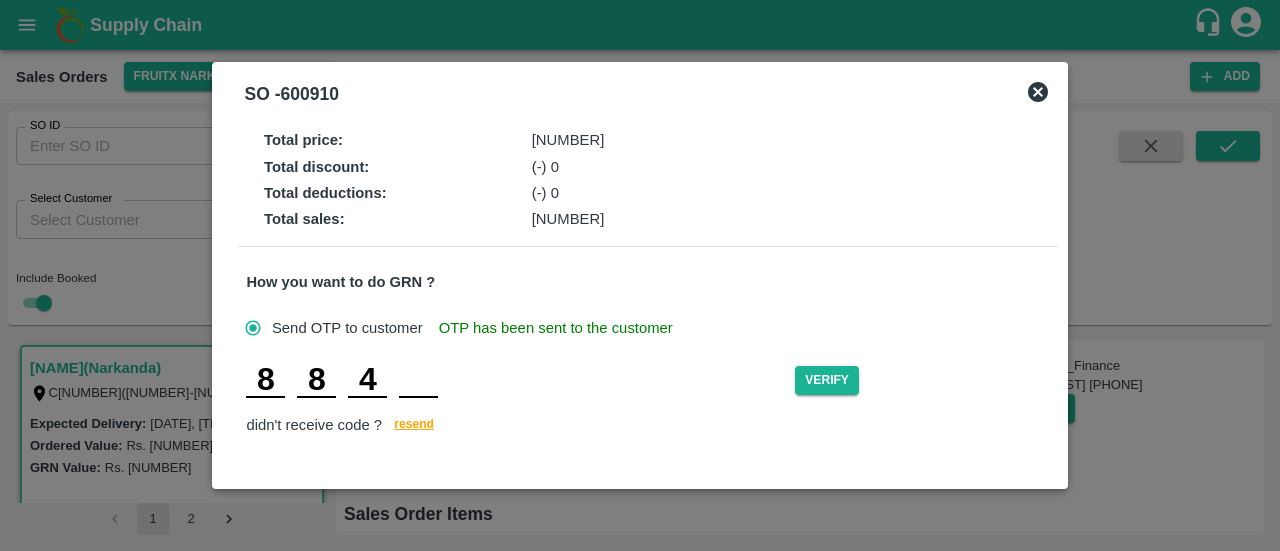 type 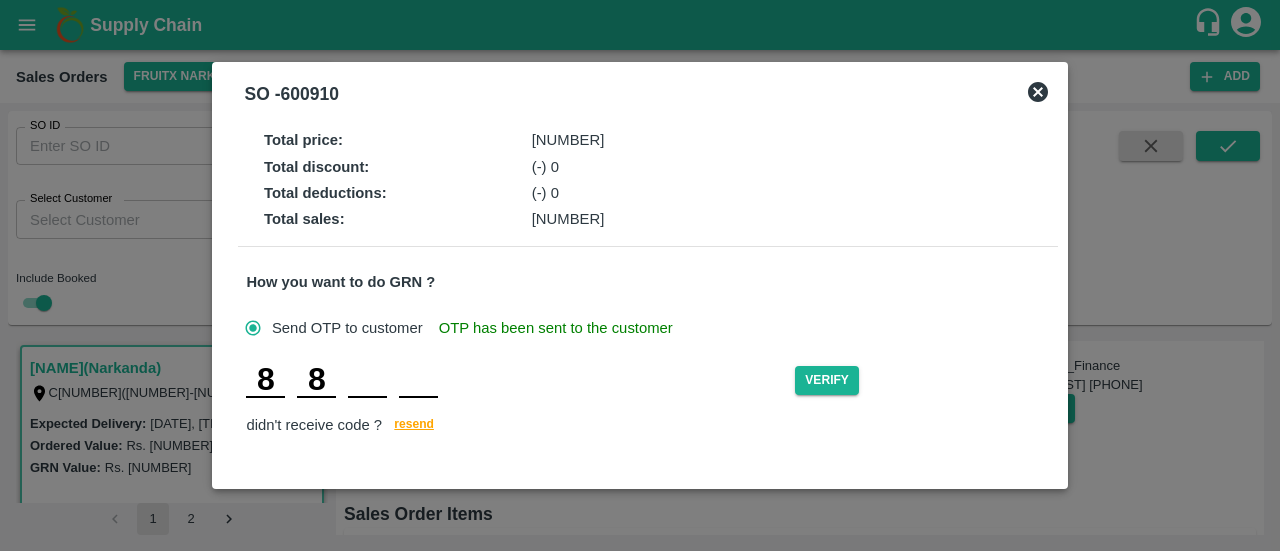 type 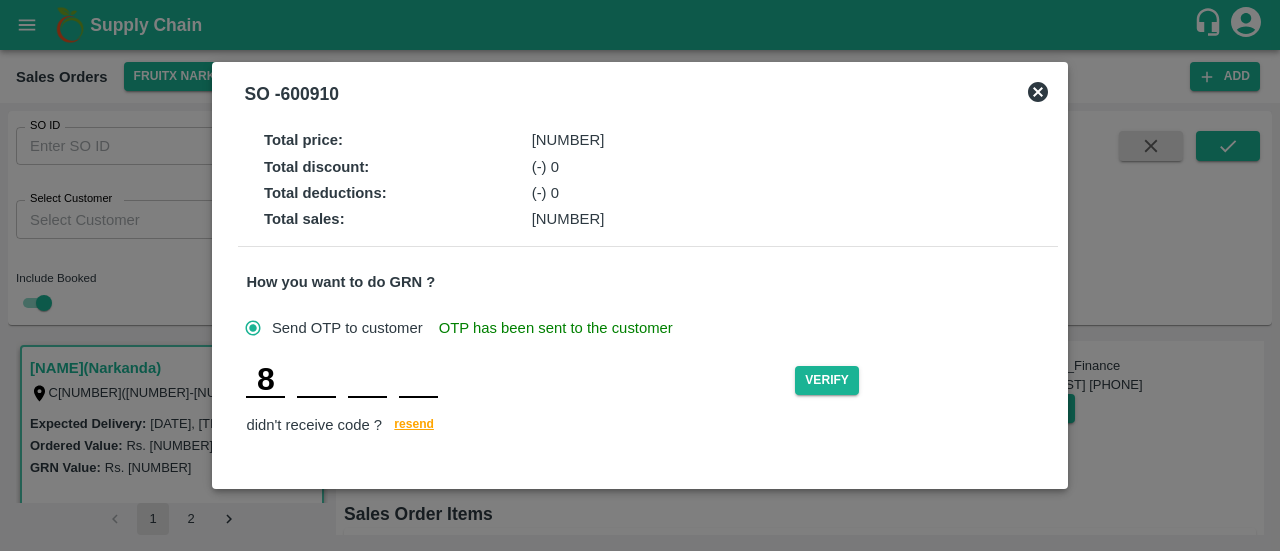type 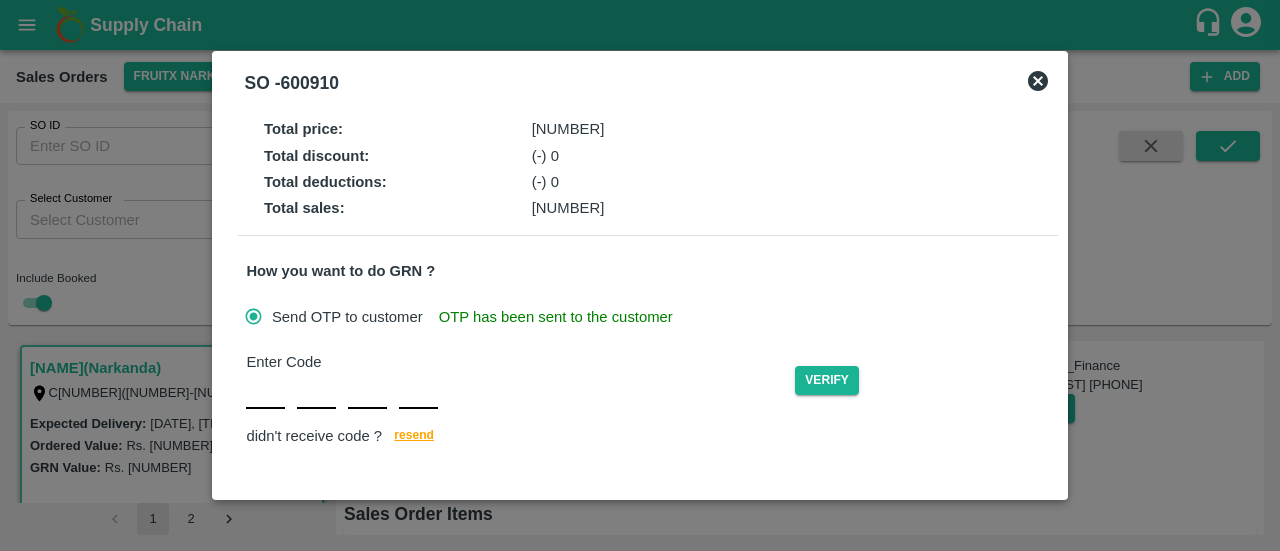 type on "3" 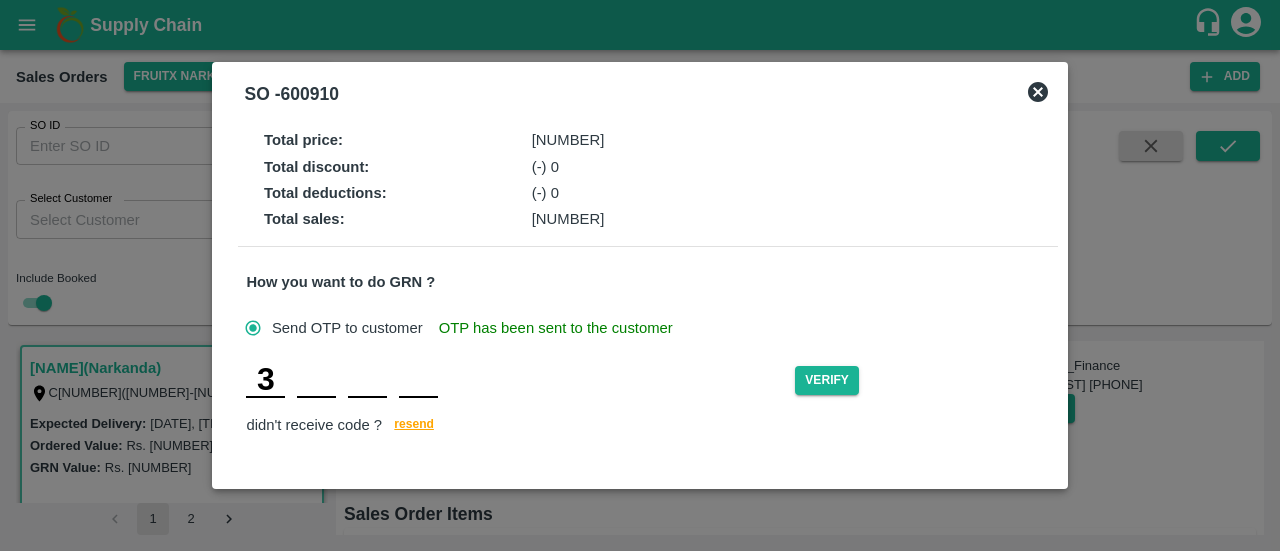 type on "4" 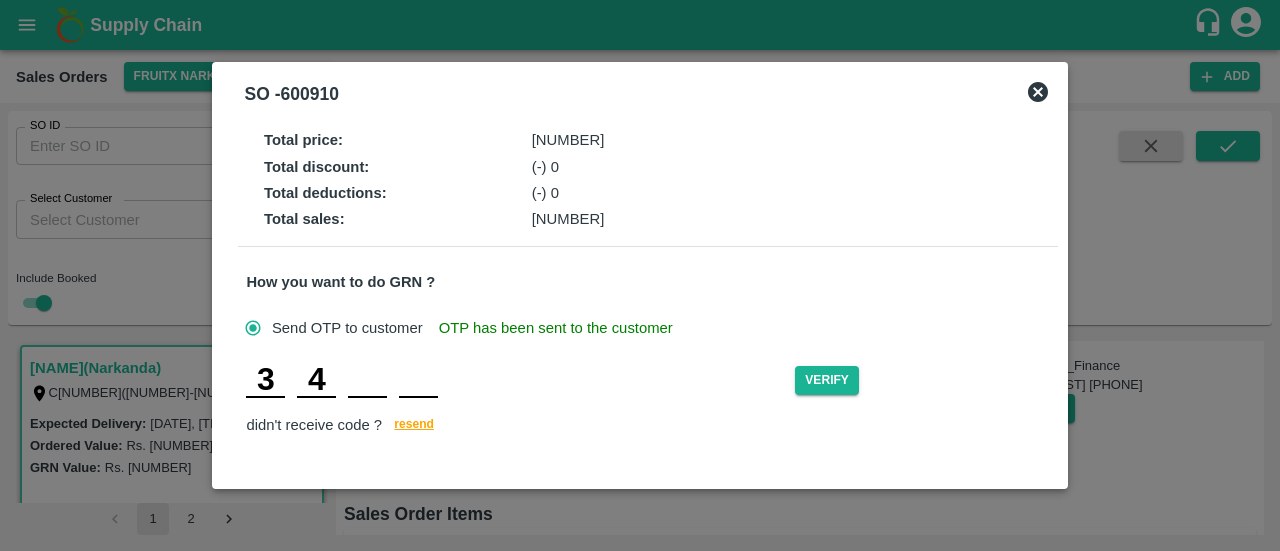 type on "8" 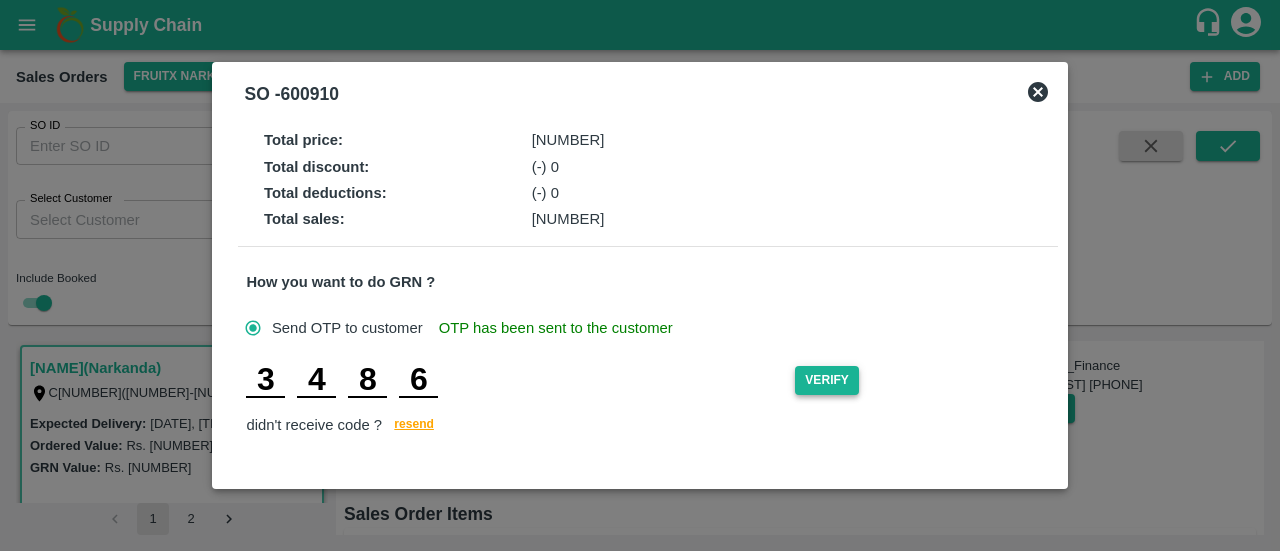 type on "6" 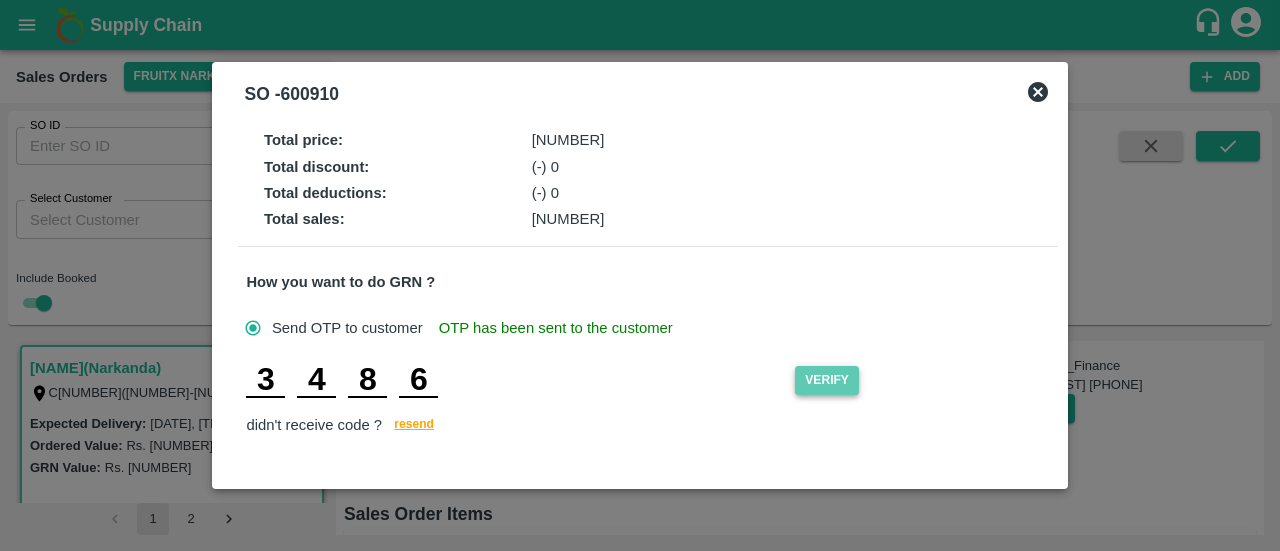 click on "Verify" at bounding box center (827, 380) 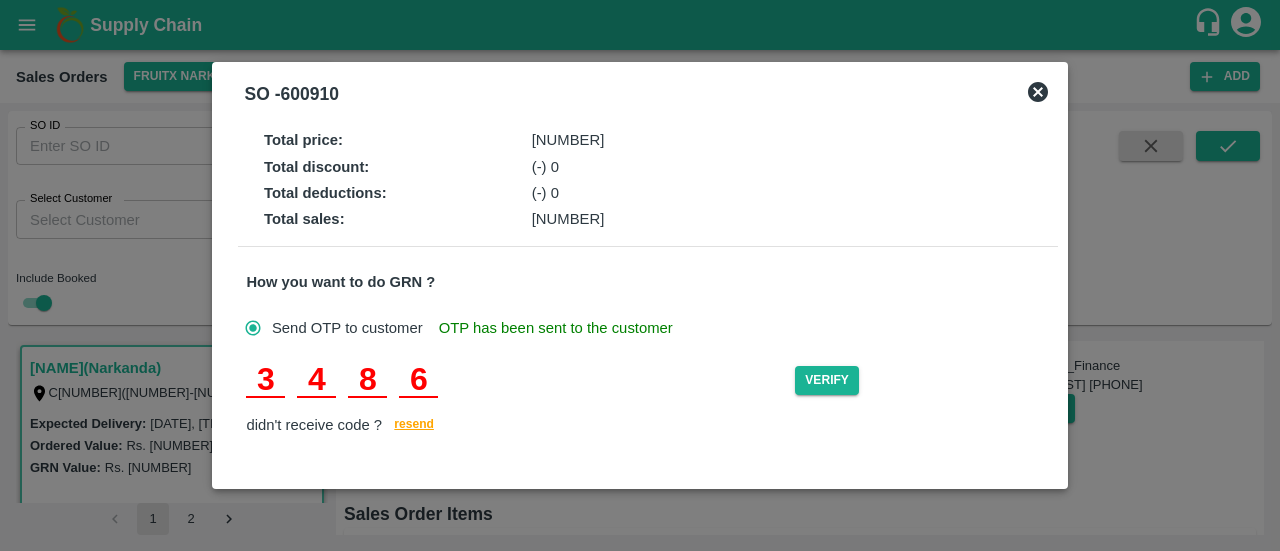 click on "6" at bounding box center (418, 380) 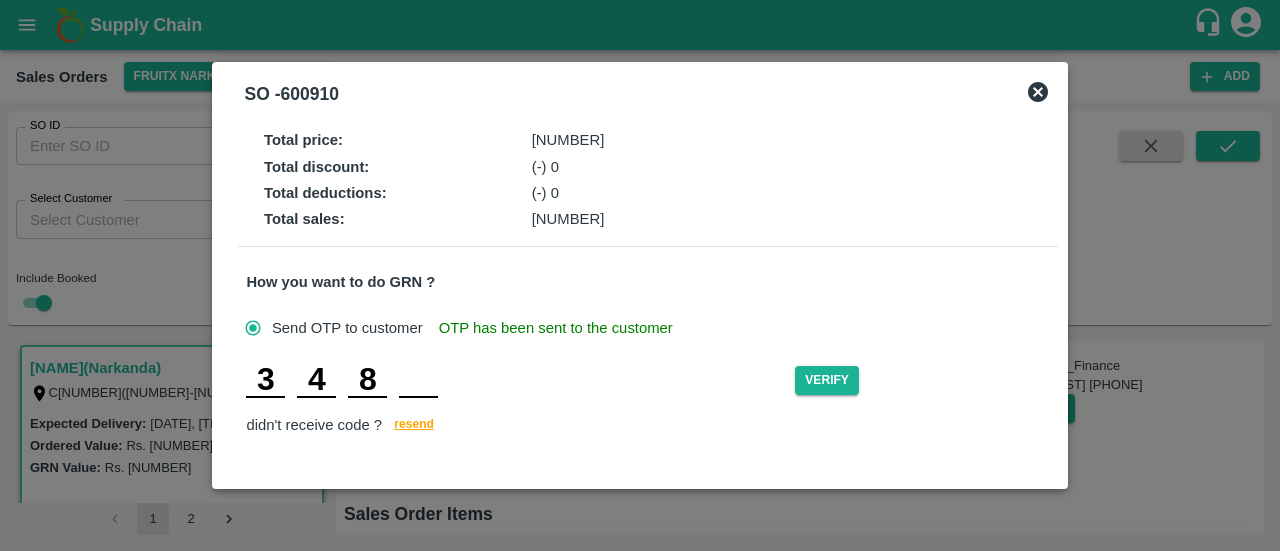 type 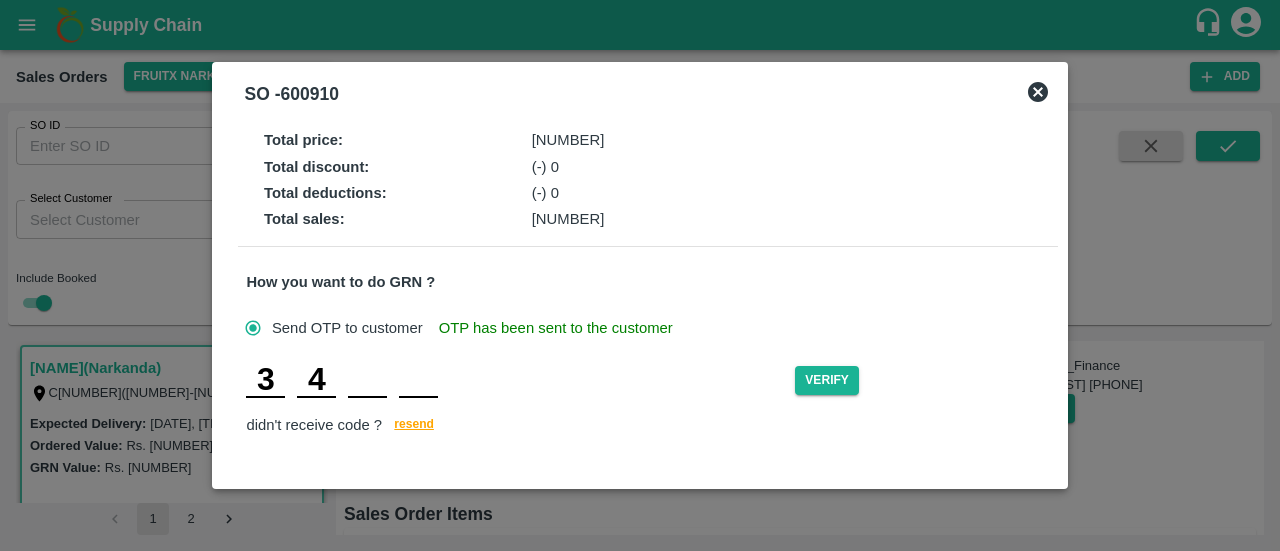type 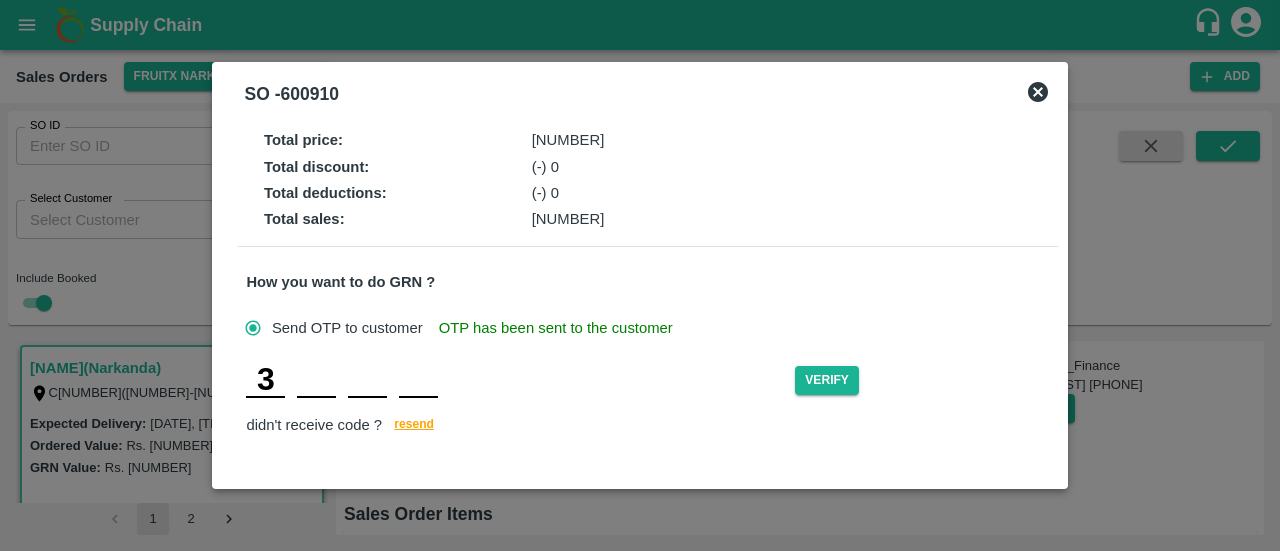 type 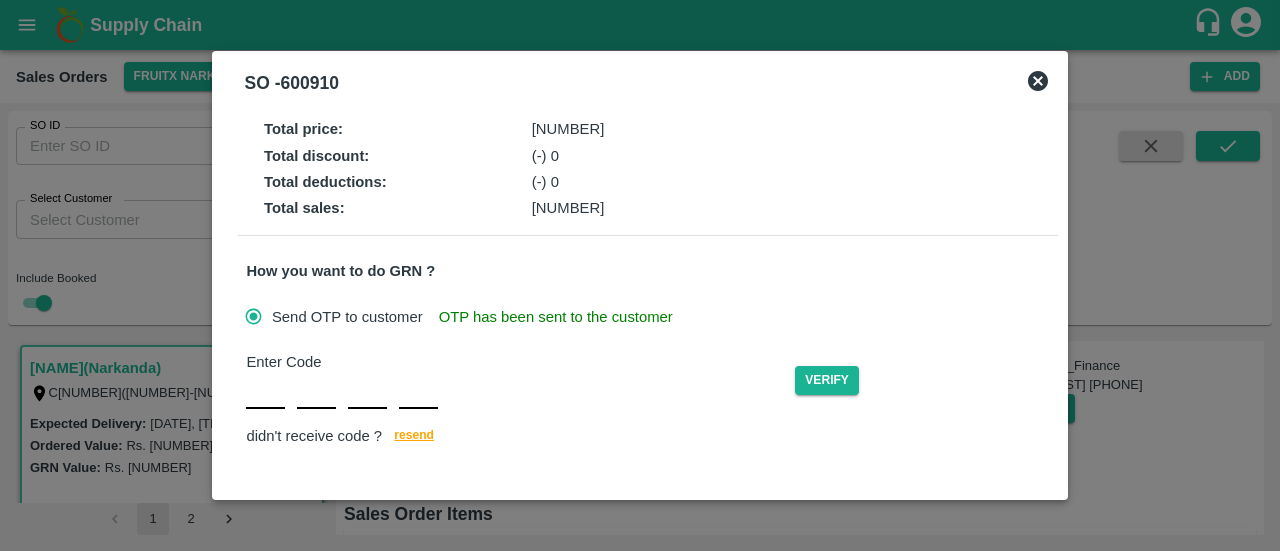 type on "0" 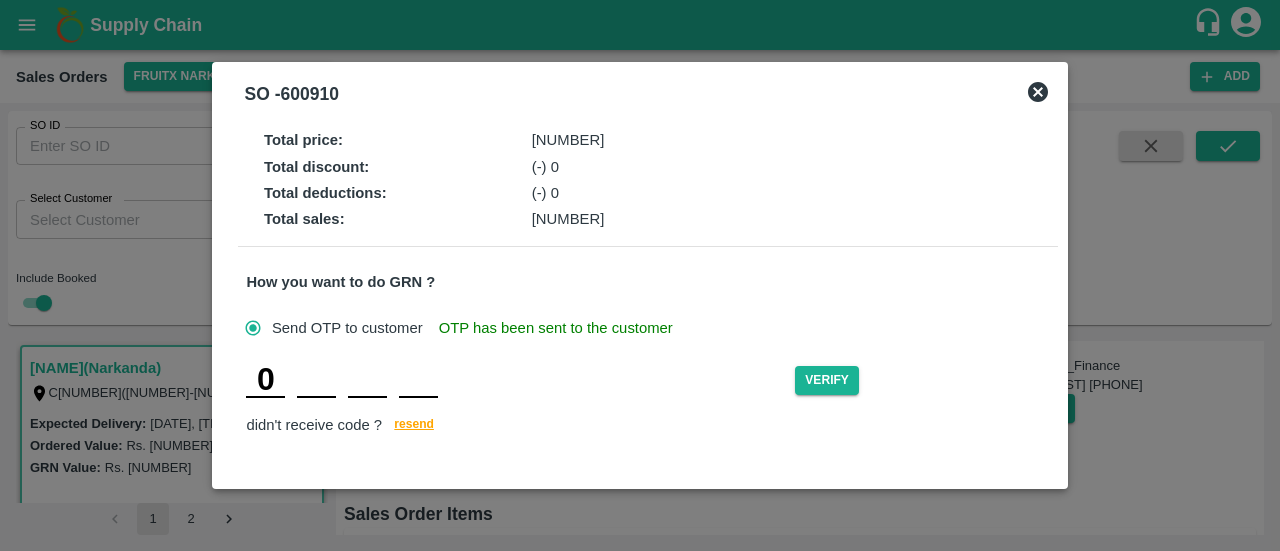 type on "5" 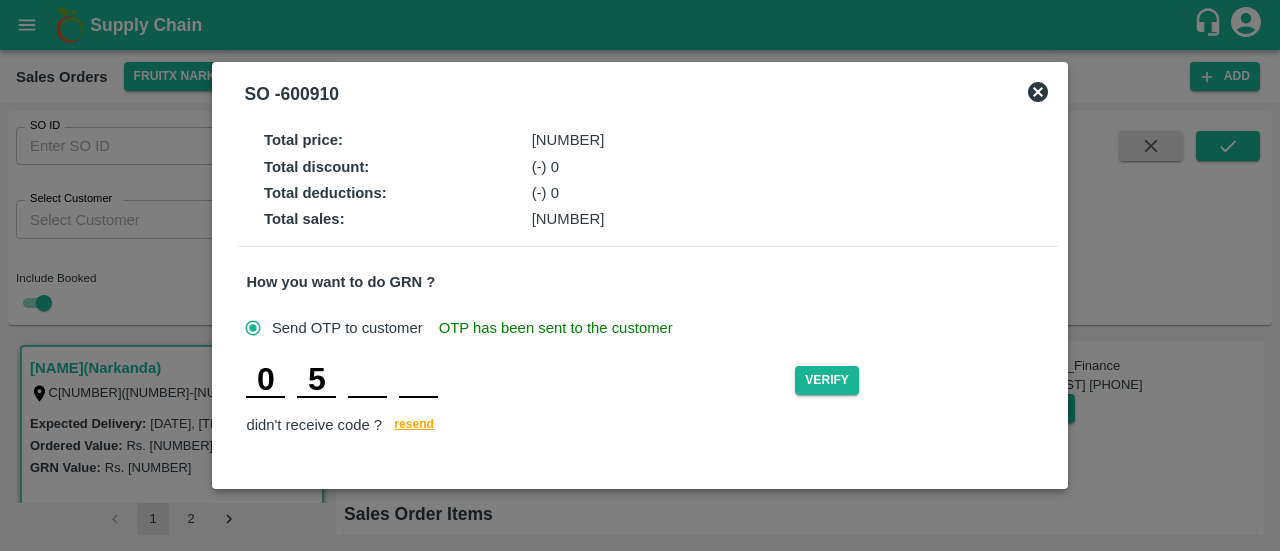 type on "5" 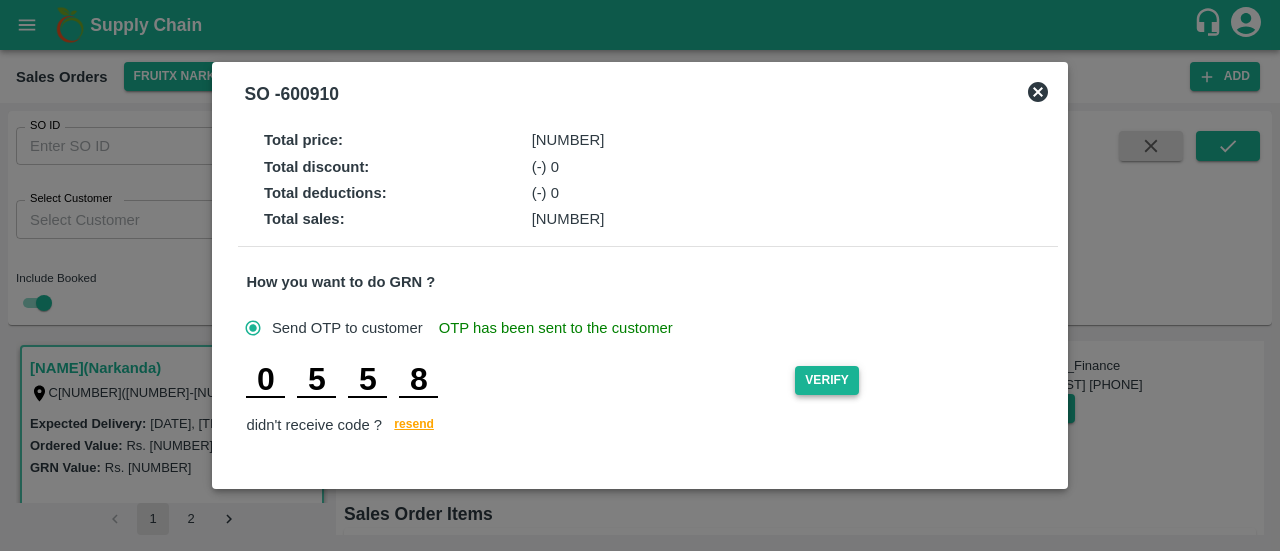 type on "8" 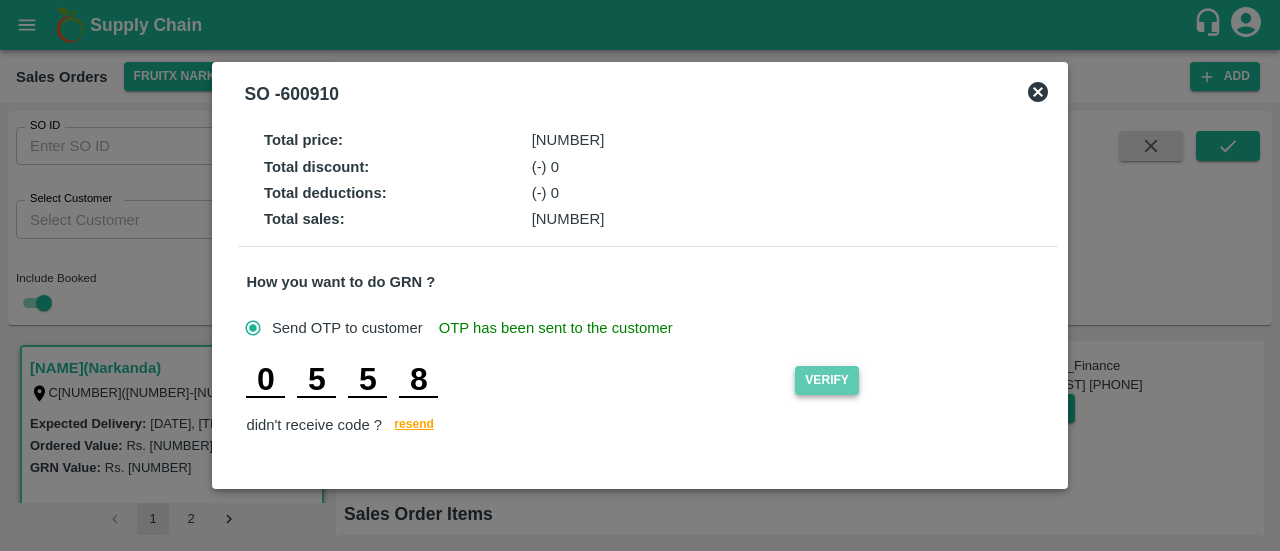 click on "Verify" at bounding box center (827, 380) 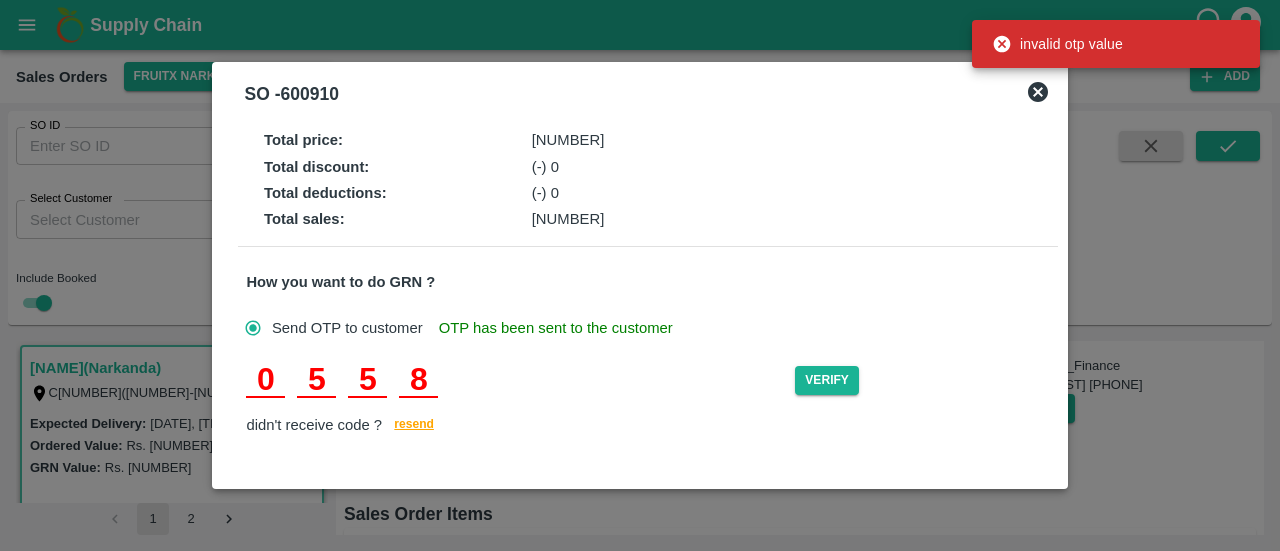 click on "[NUMBER] [NUMBER] [NUMBER] [NUMBER]" at bounding box center (520, 380) 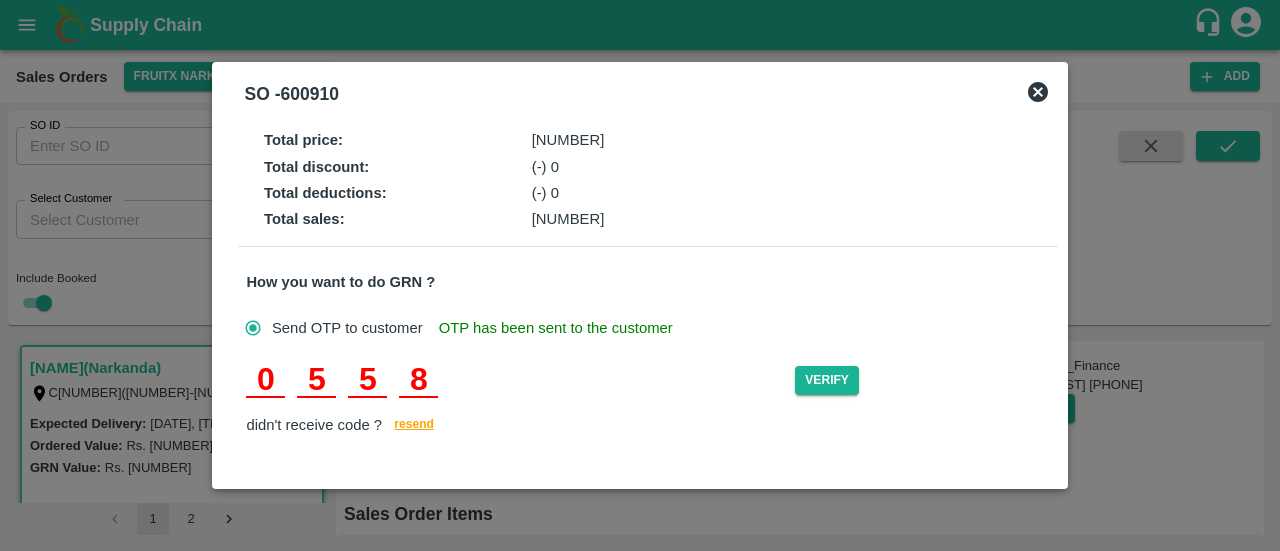 click on "8" at bounding box center [418, 380] 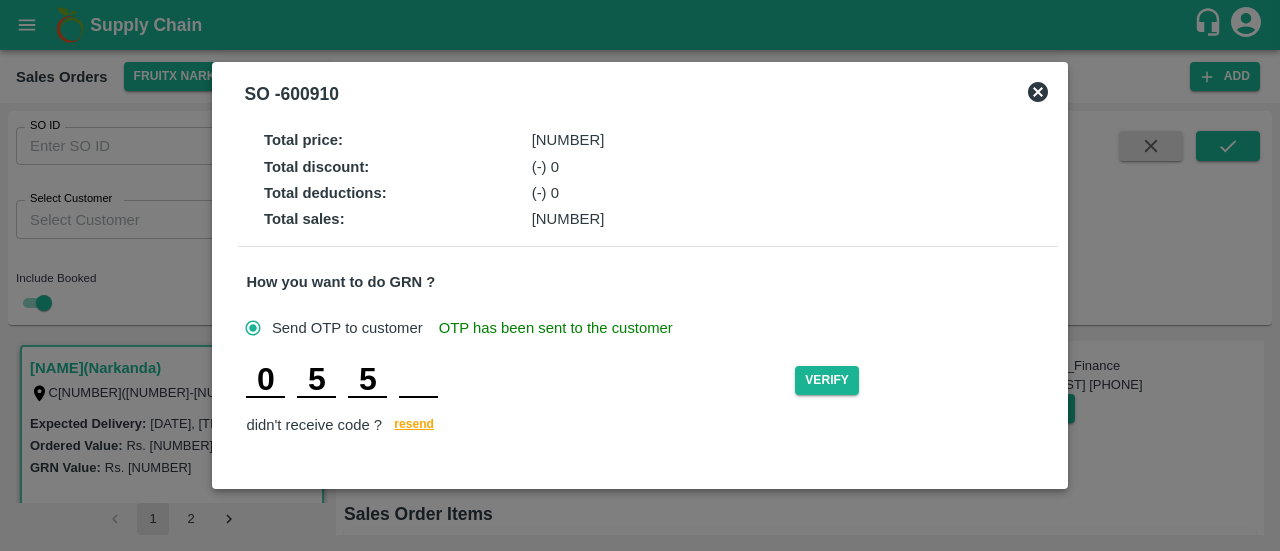 type 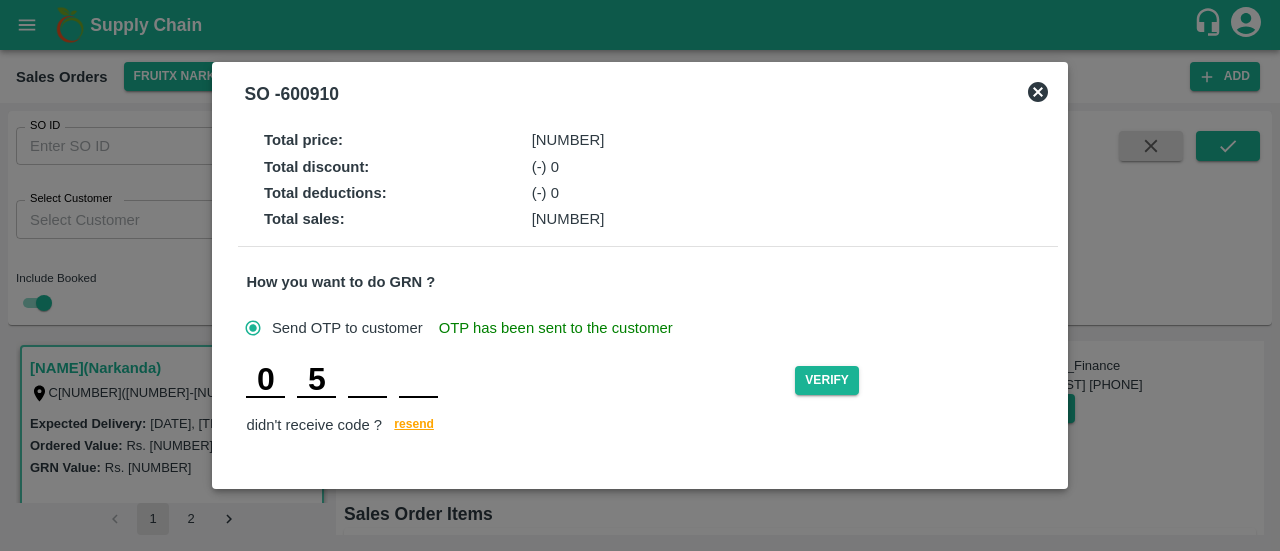 type 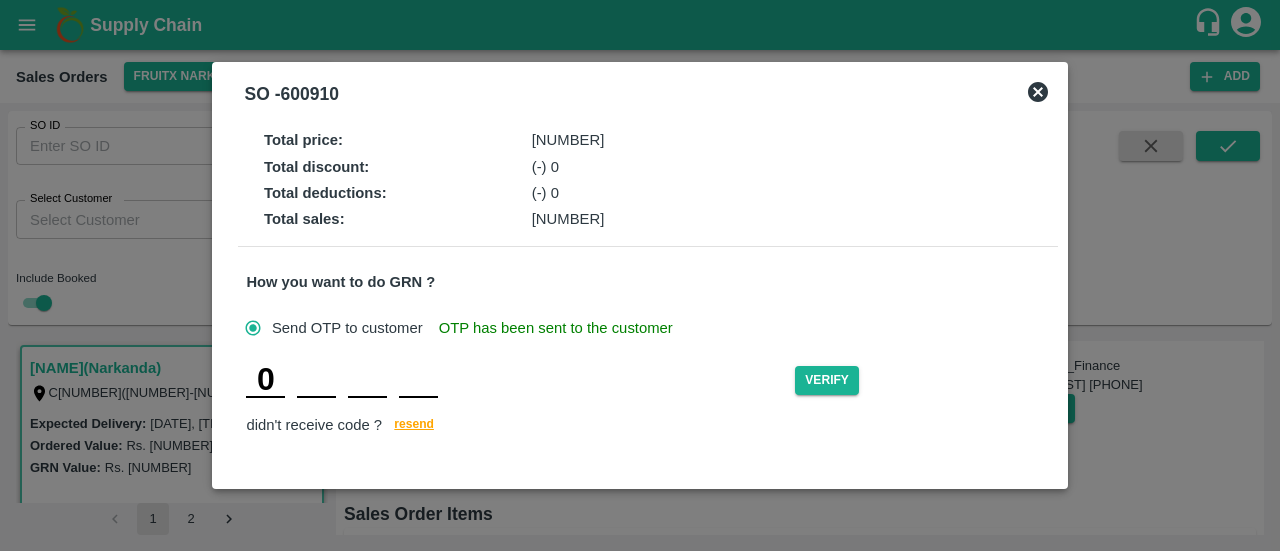 type 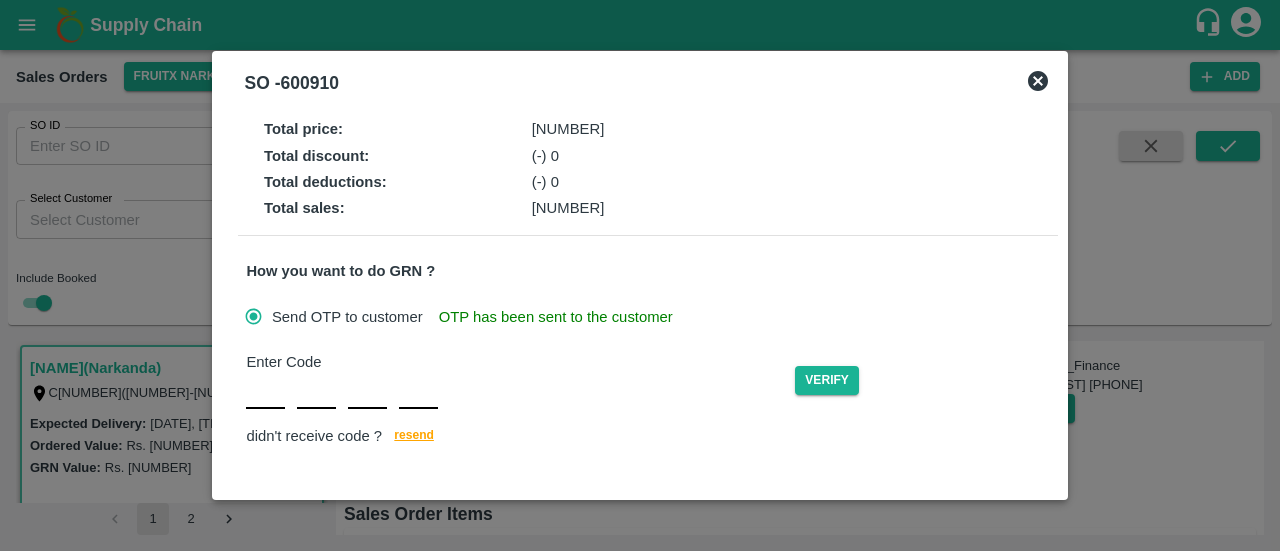 type on "7" 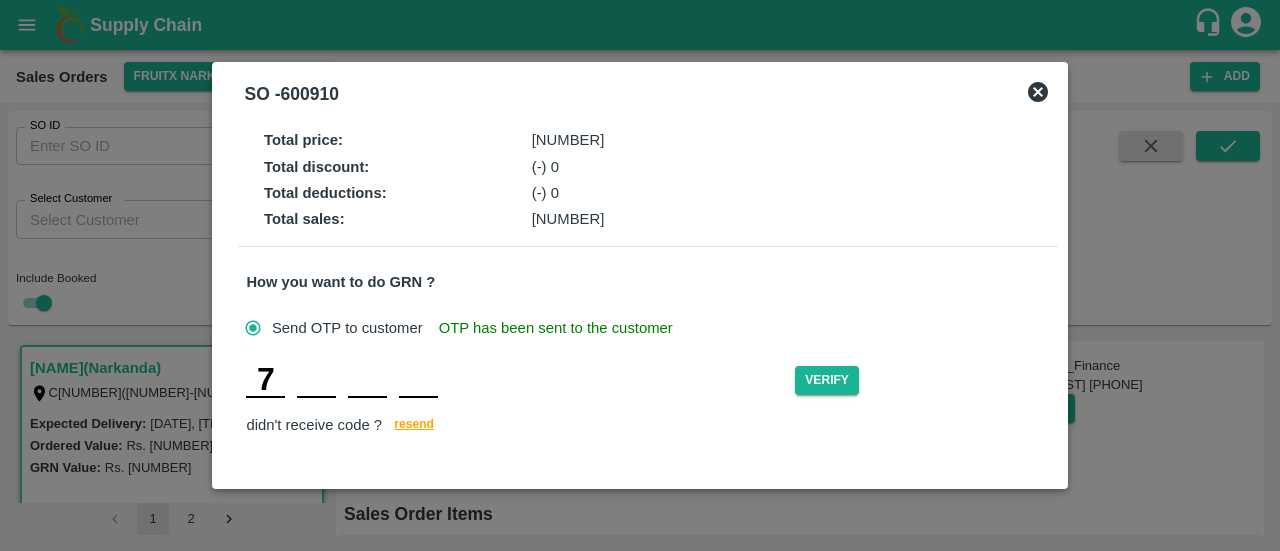 type on "7" 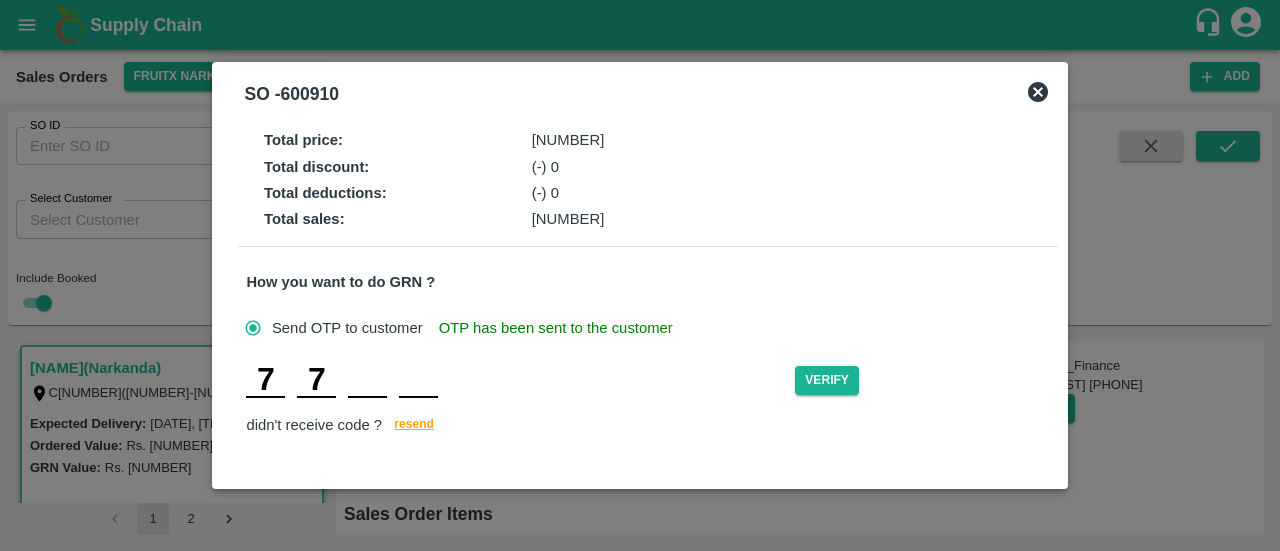 type on "9" 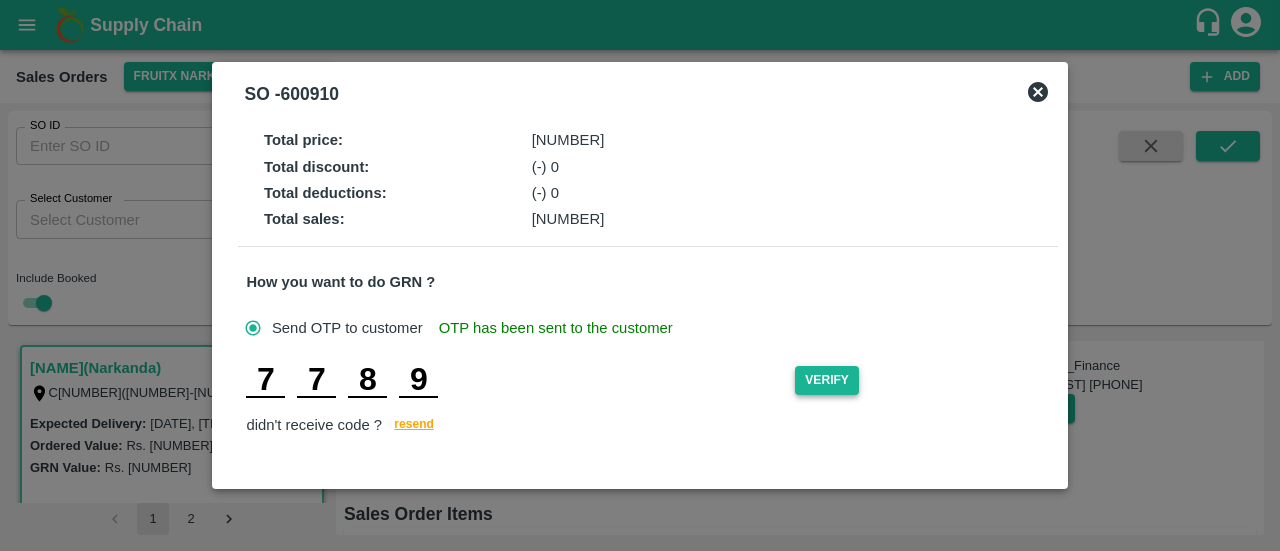 type on "9" 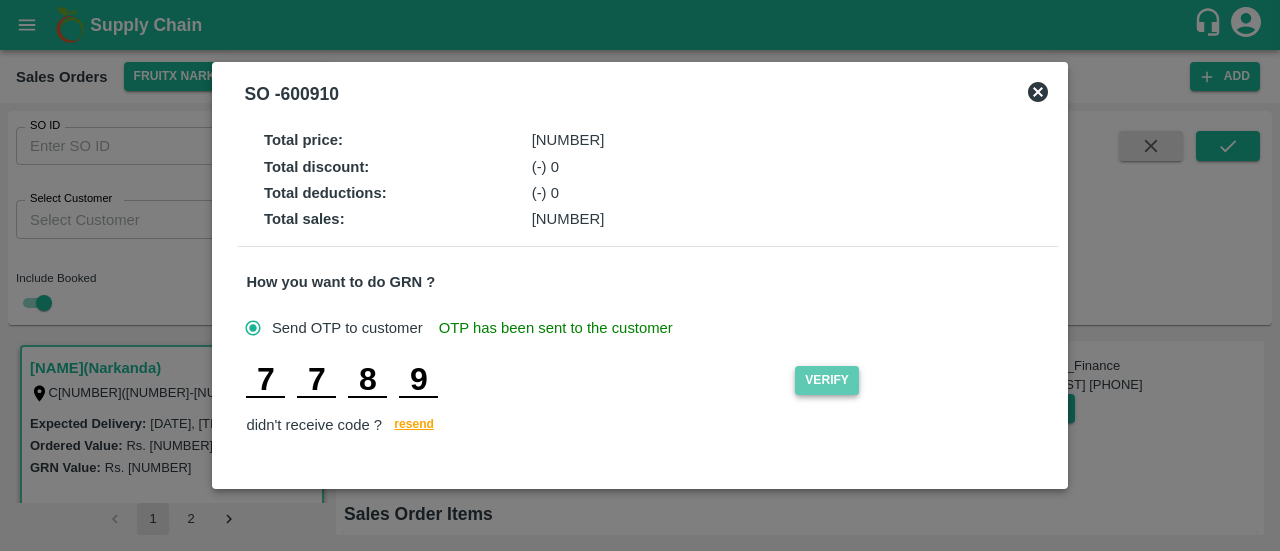 click on "Verify" at bounding box center [827, 380] 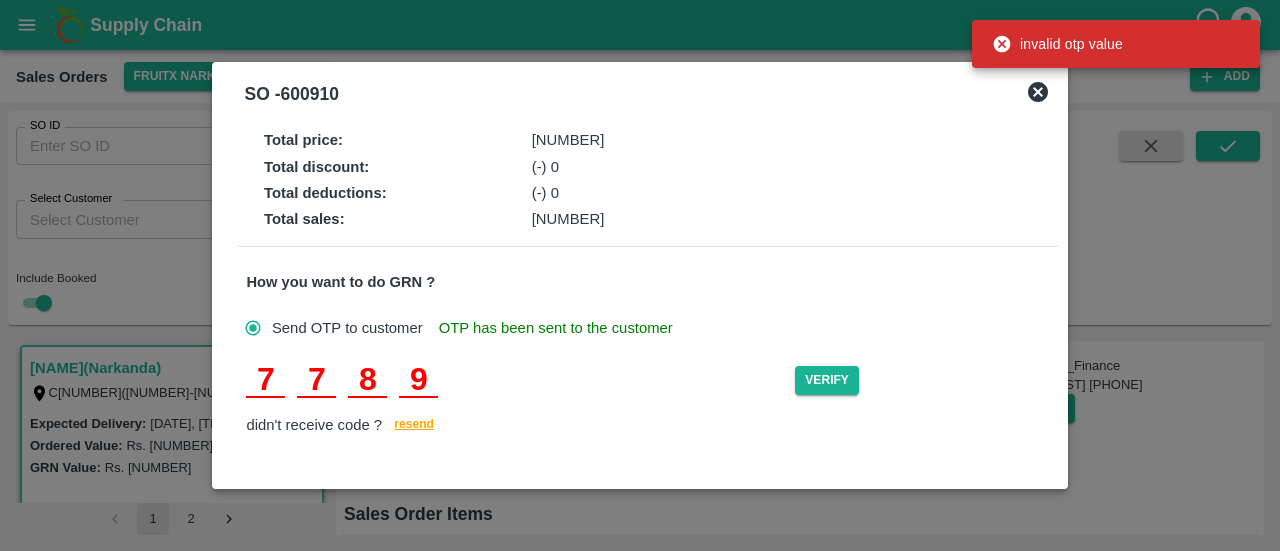 click on "[NUMBER] [NUMBER] [NUMBER] [NUMBER]" at bounding box center [520, 380] 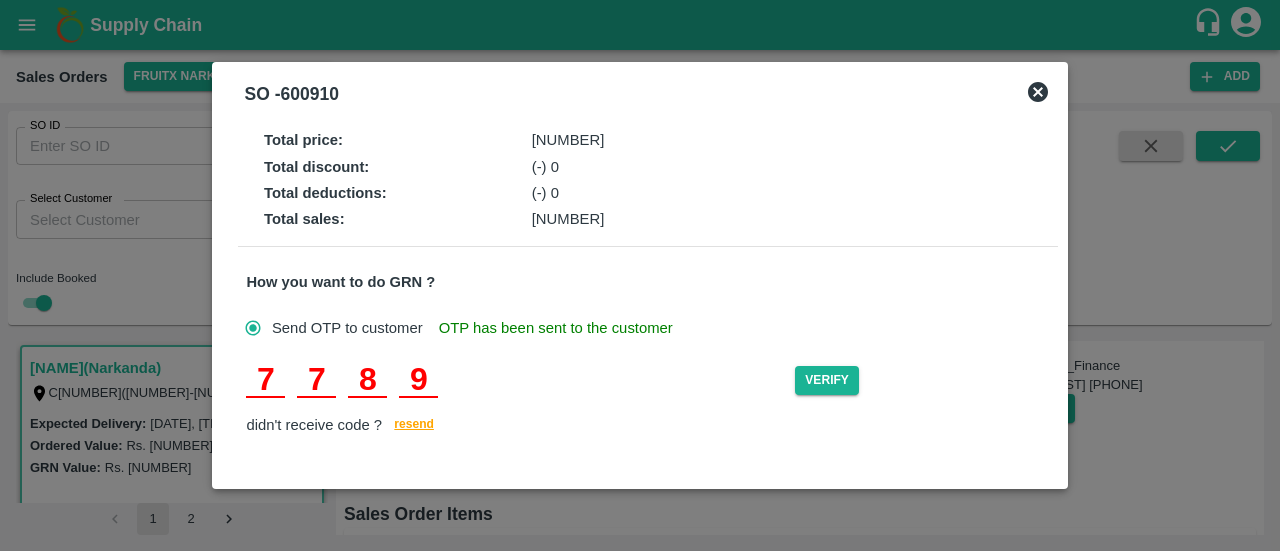 click on "9" at bounding box center (418, 380) 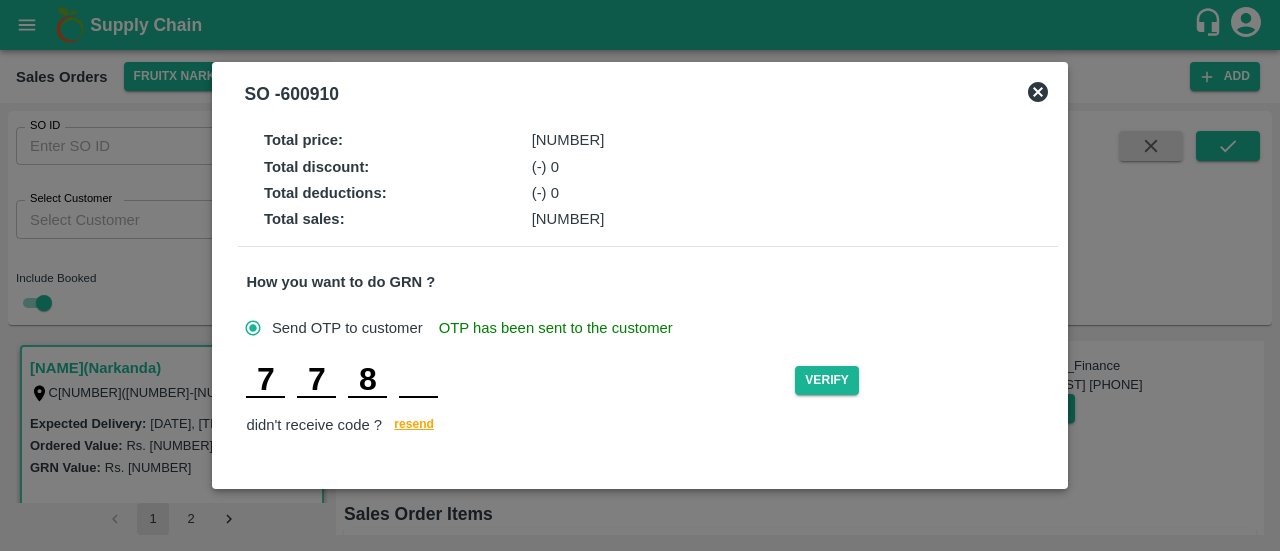 type 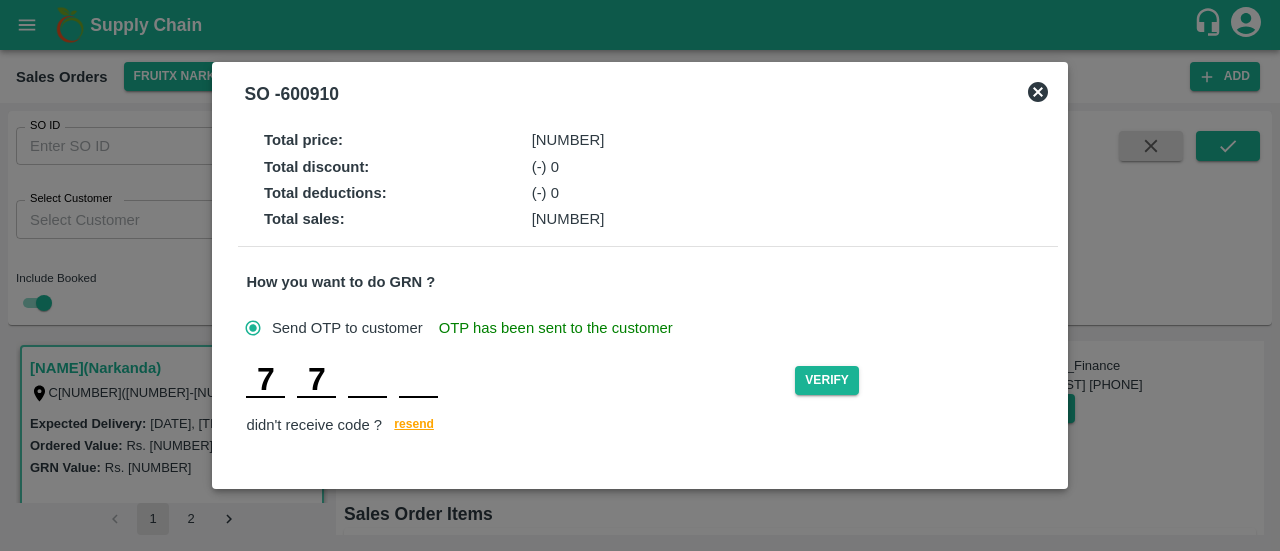 type 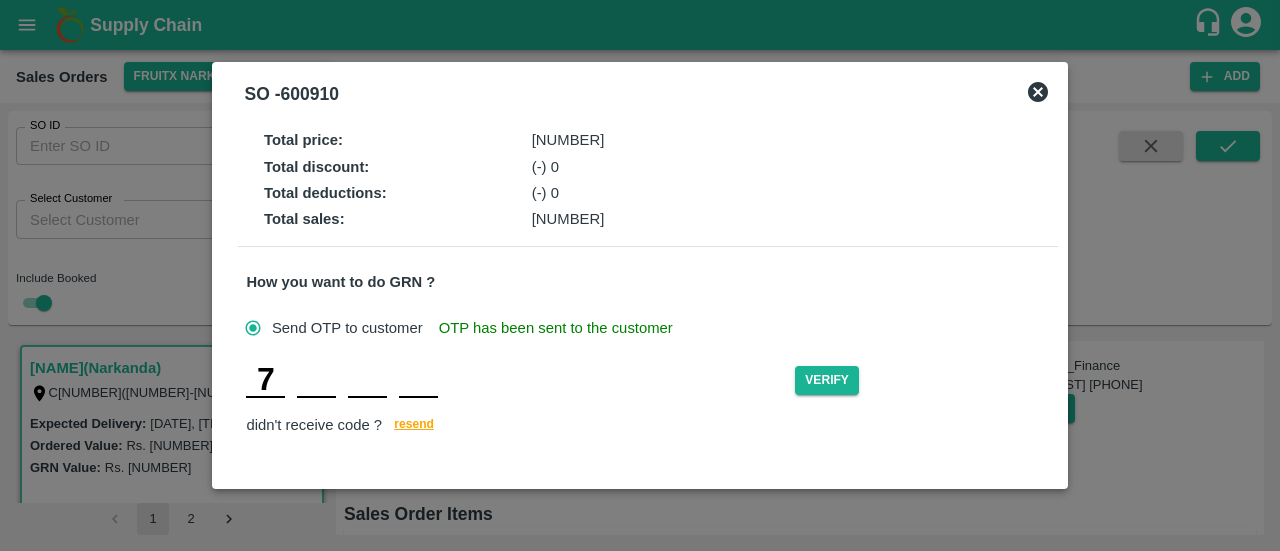 type 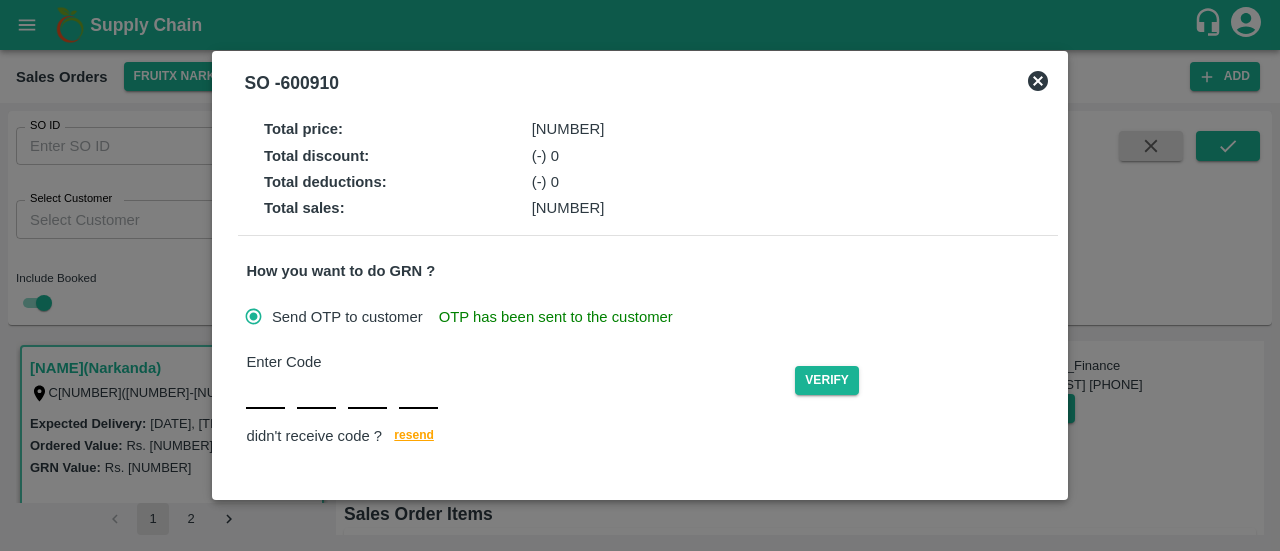 type on "4" 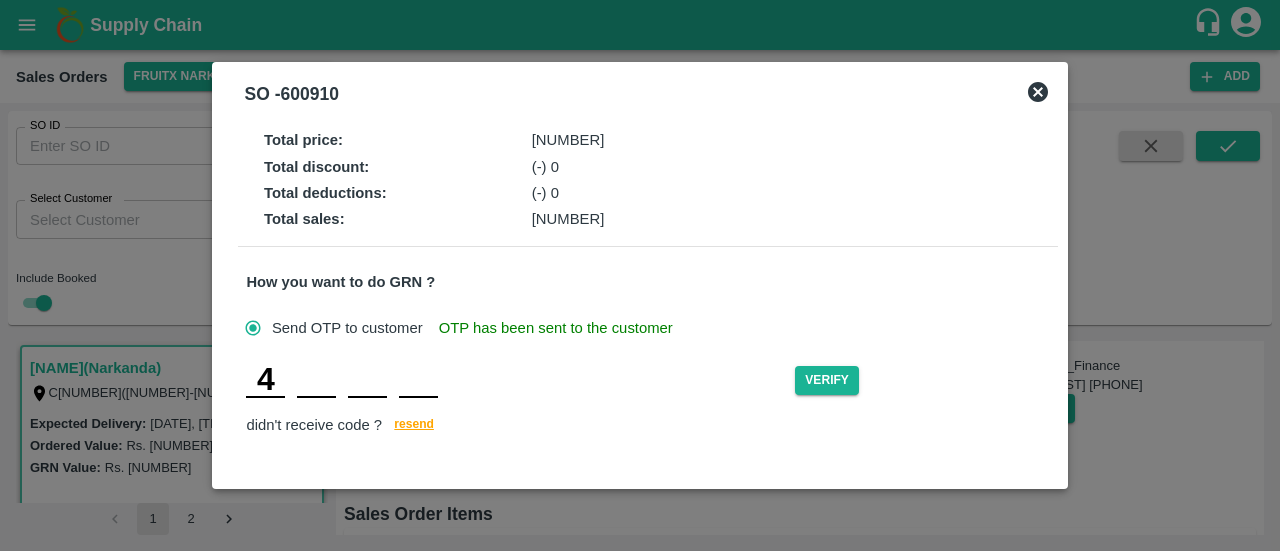 type on "8" 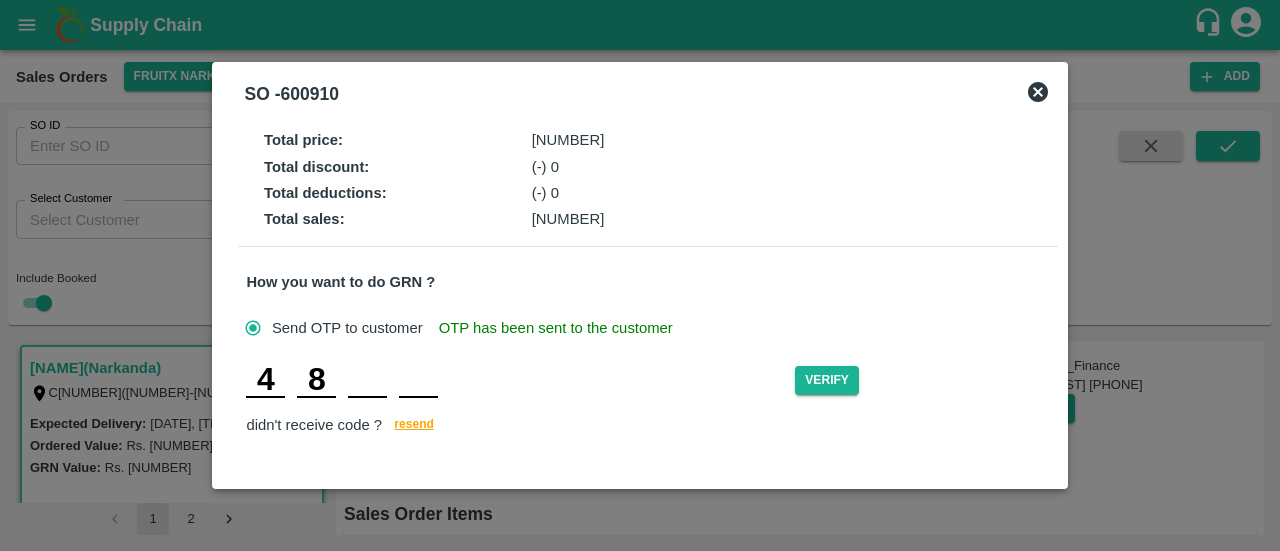 type on "1" 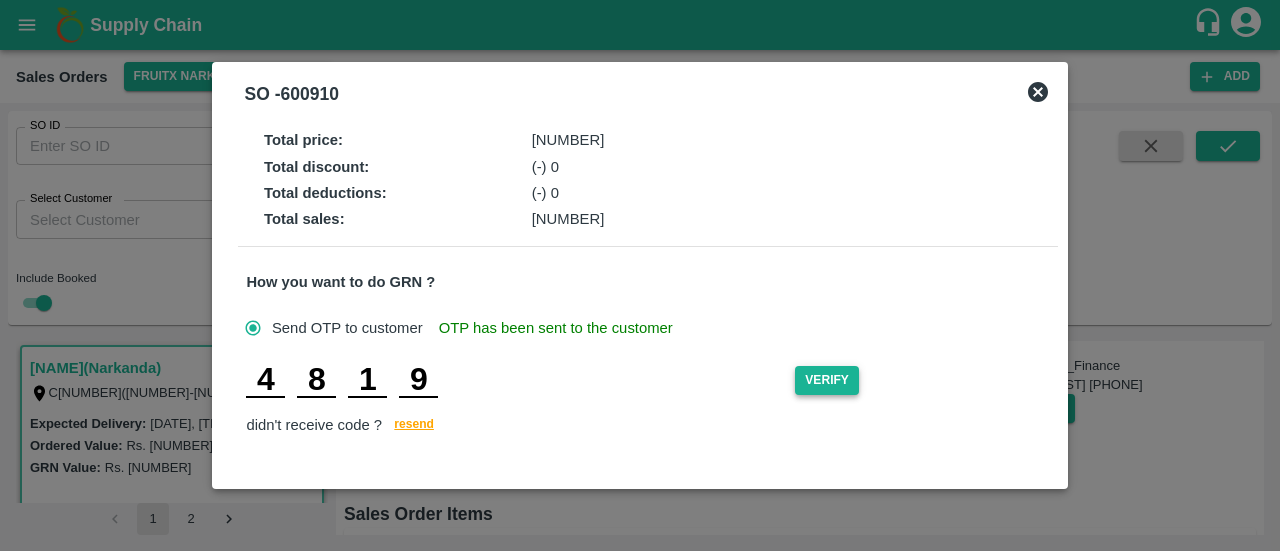 type on "9" 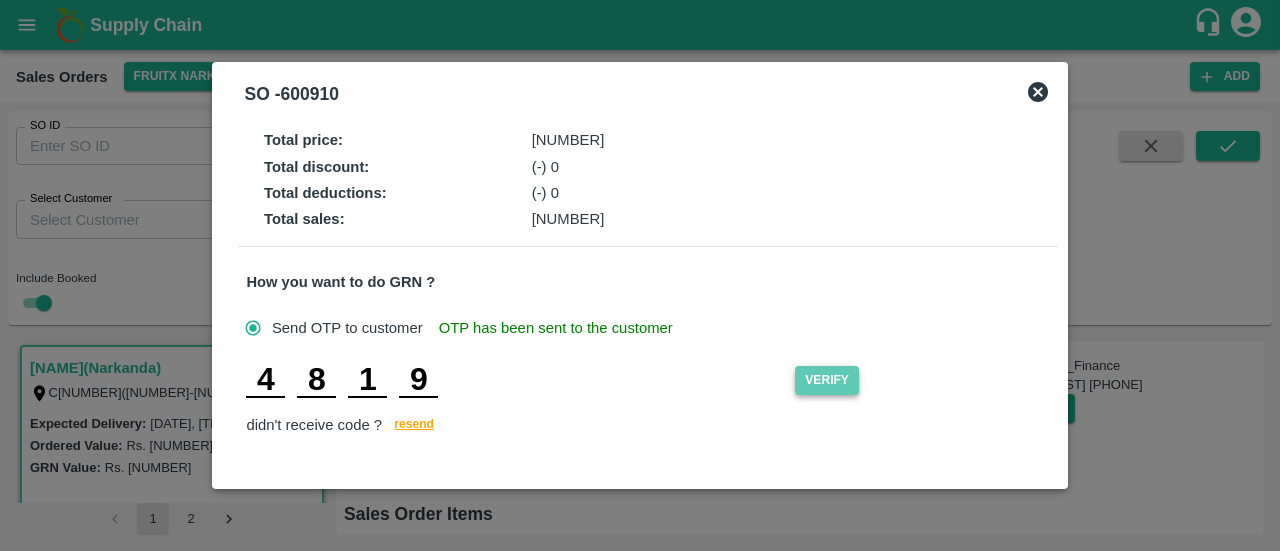 click on "Verify" at bounding box center [827, 380] 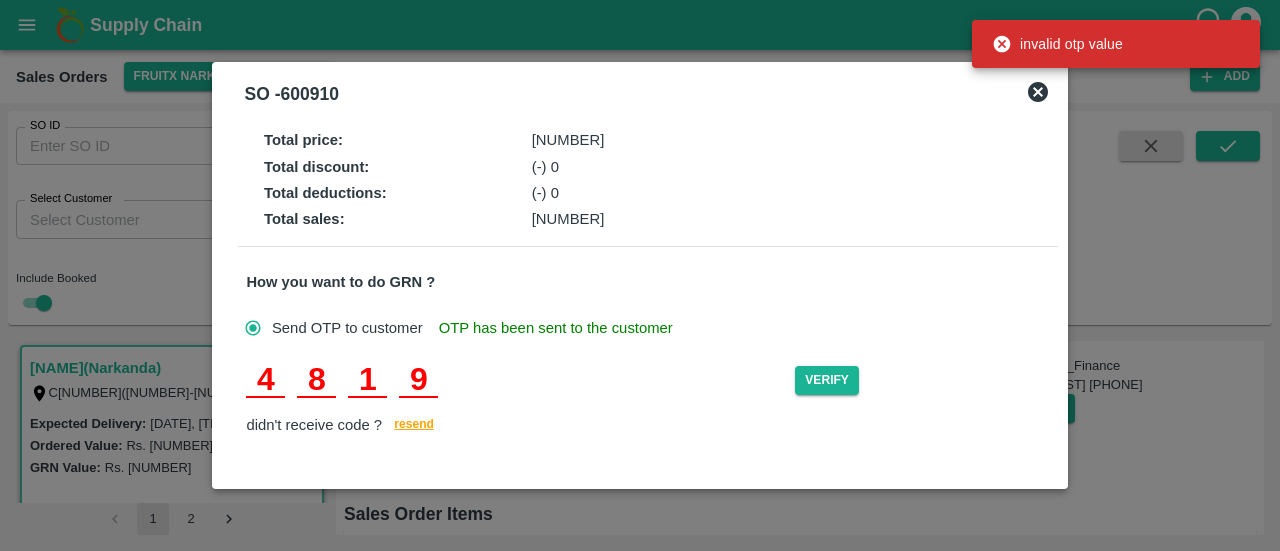 click on "9" at bounding box center [418, 380] 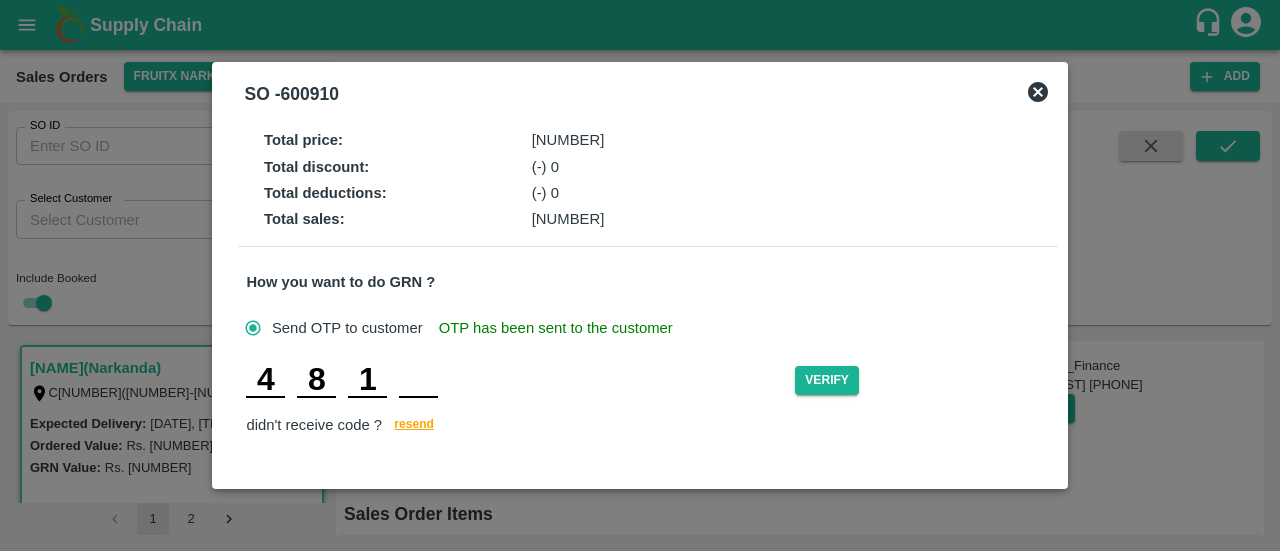 type 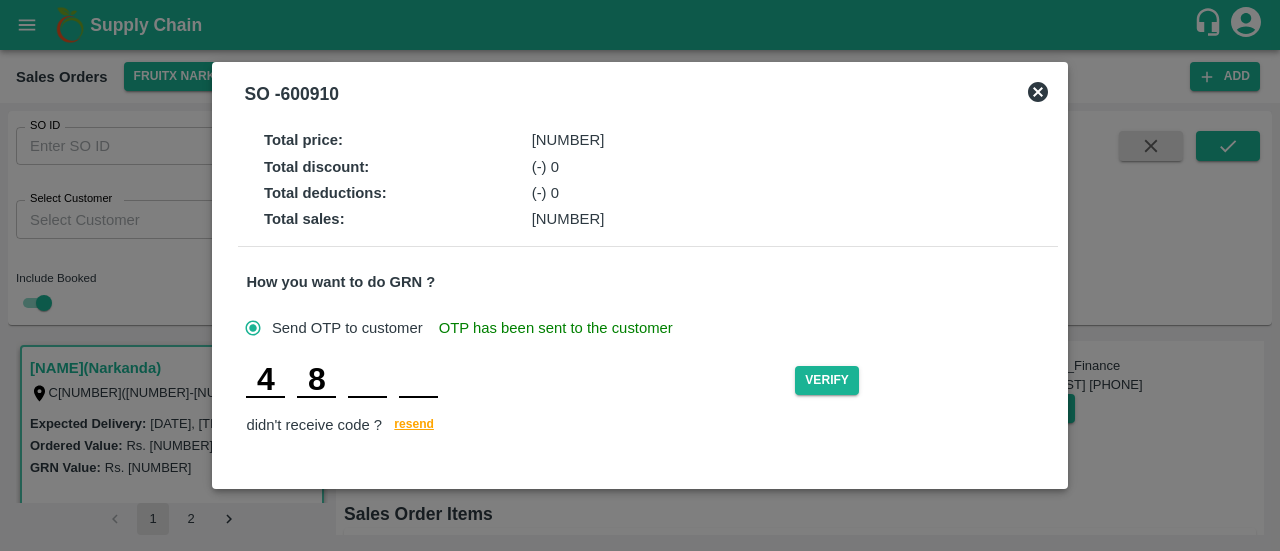 type 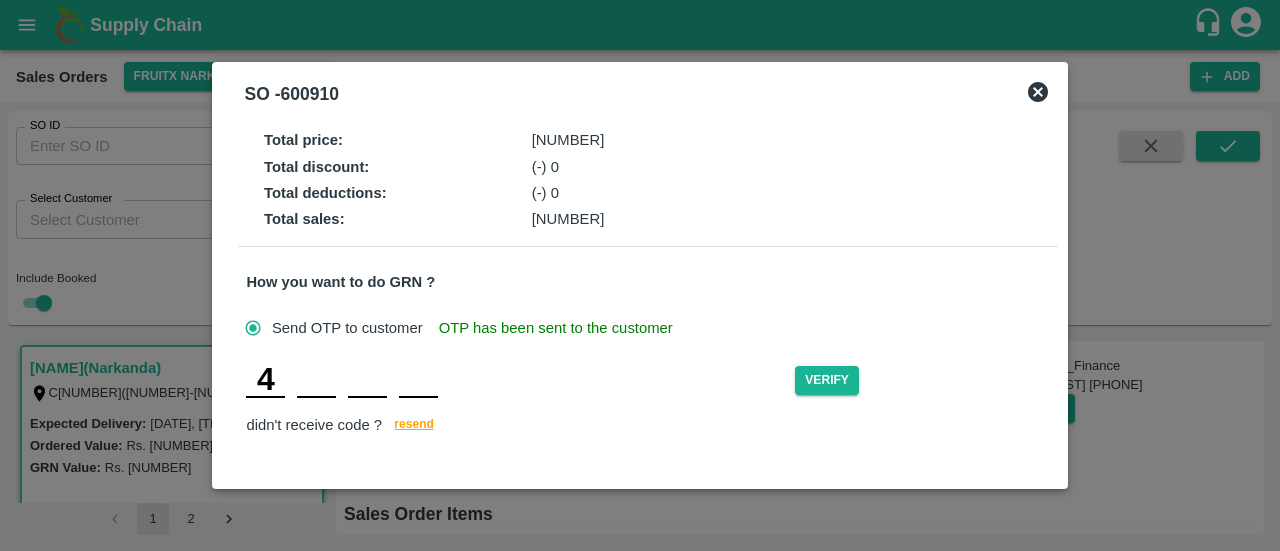 type 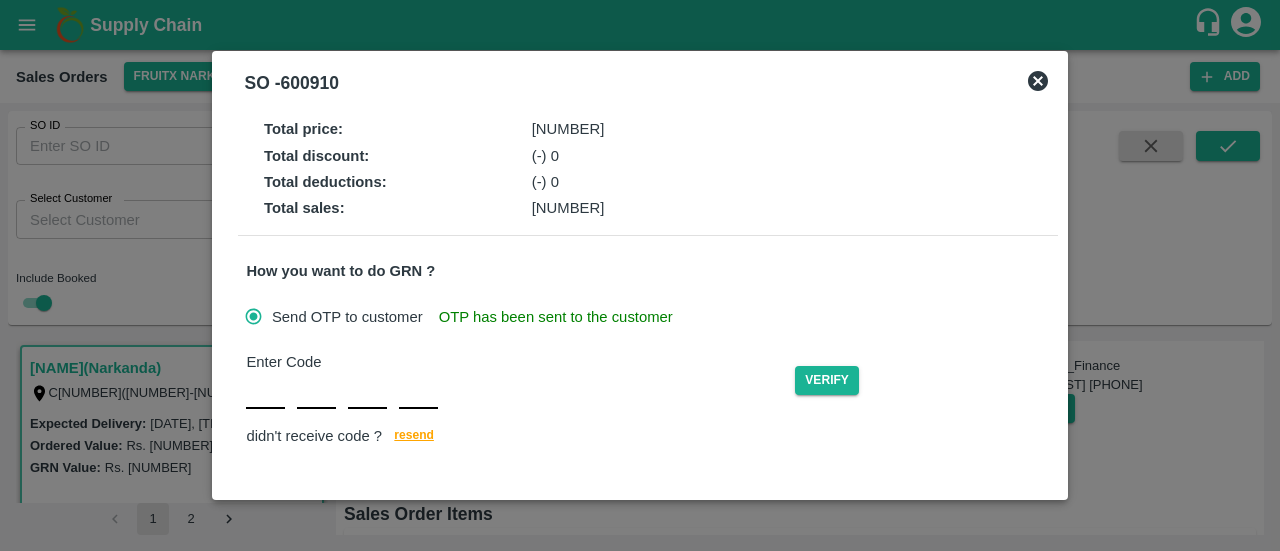 type 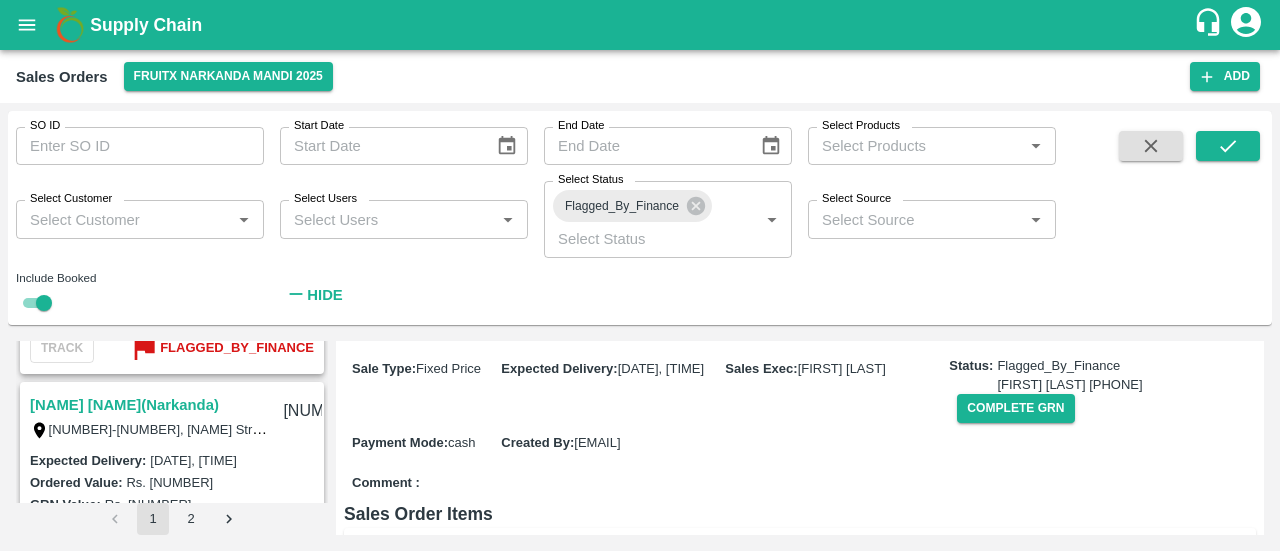 scroll, scrollTop: 6788, scrollLeft: 0, axis: vertical 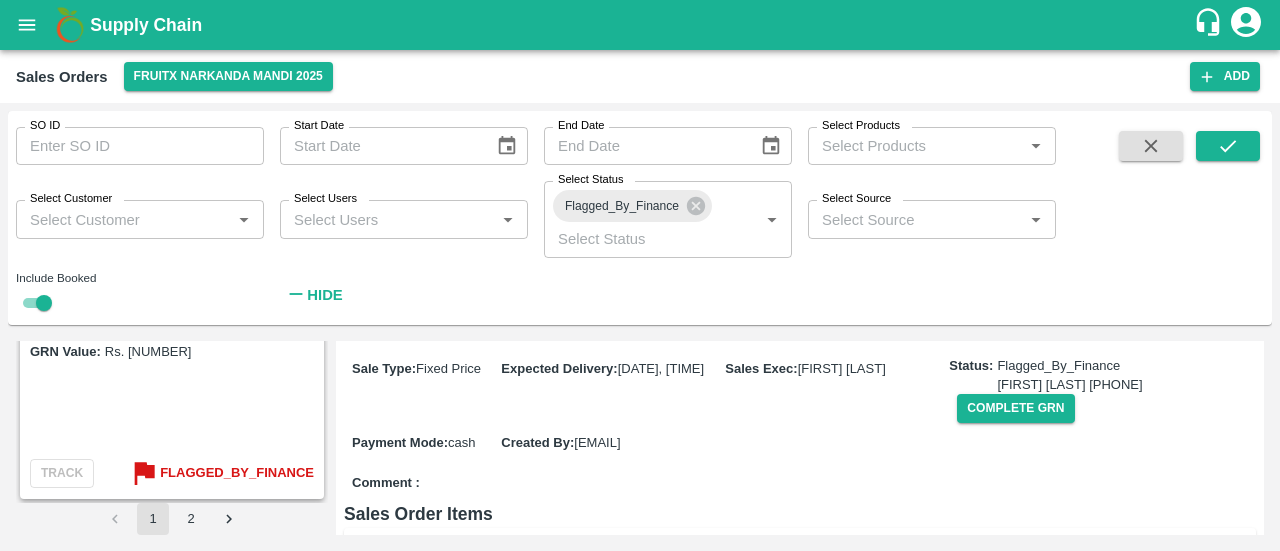 click on "2" at bounding box center [191, 519] 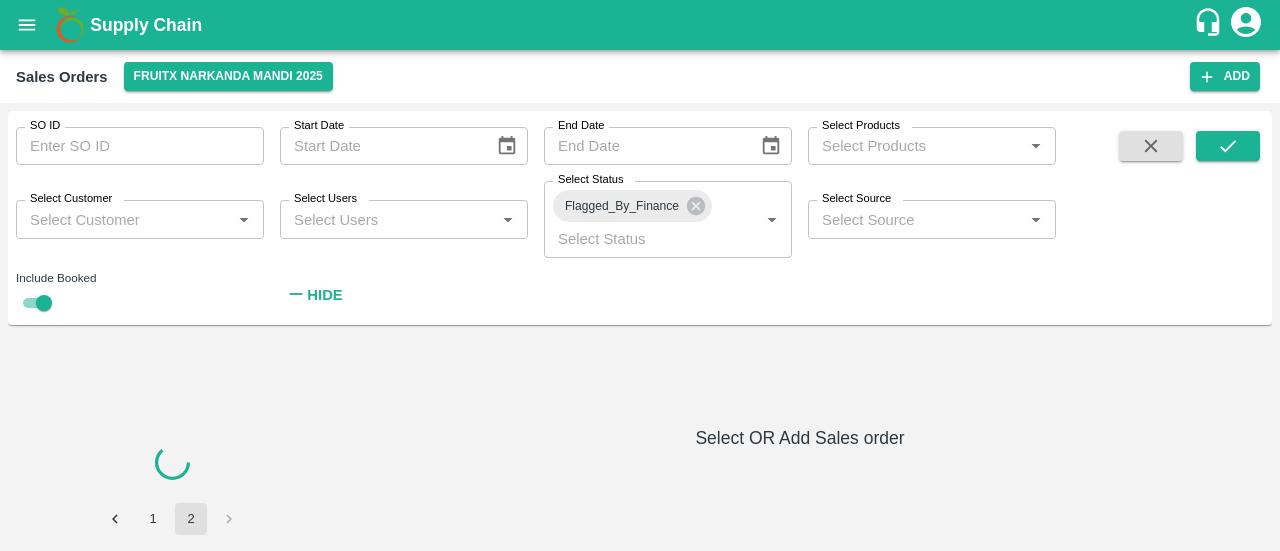 scroll, scrollTop: 0, scrollLeft: 0, axis: both 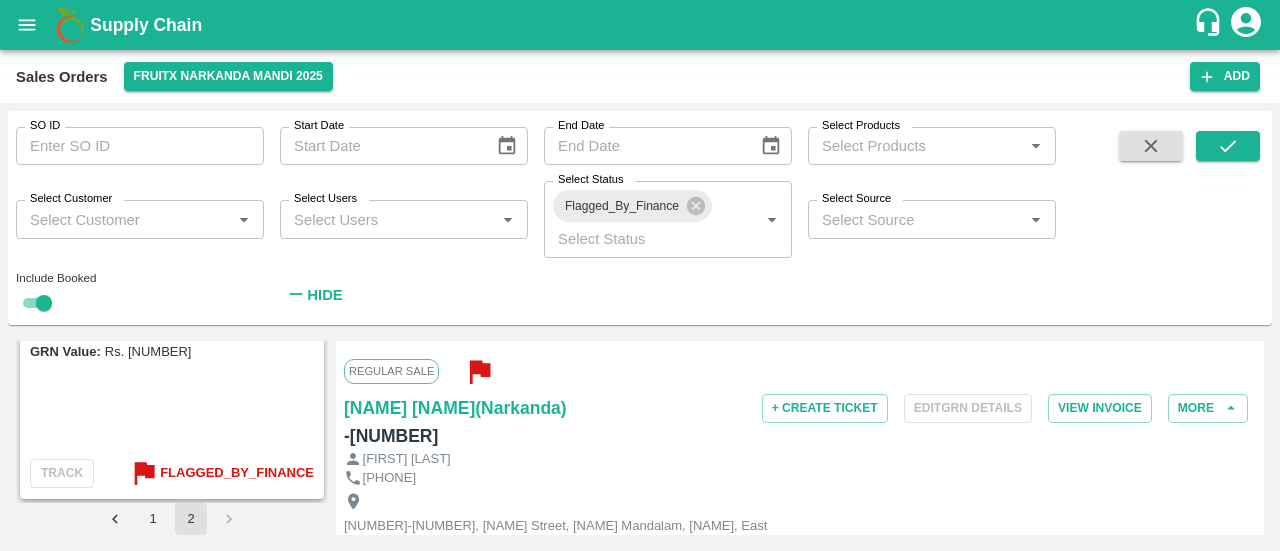 click at bounding box center [229, 519] 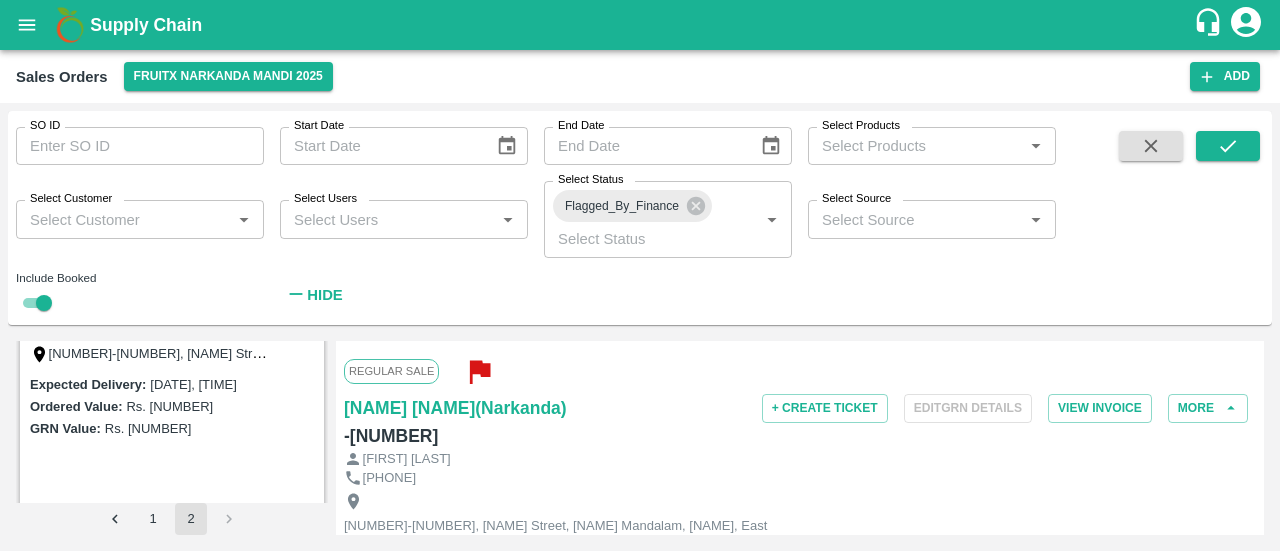 scroll, scrollTop: 0, scrollLeft: 0, axis: both 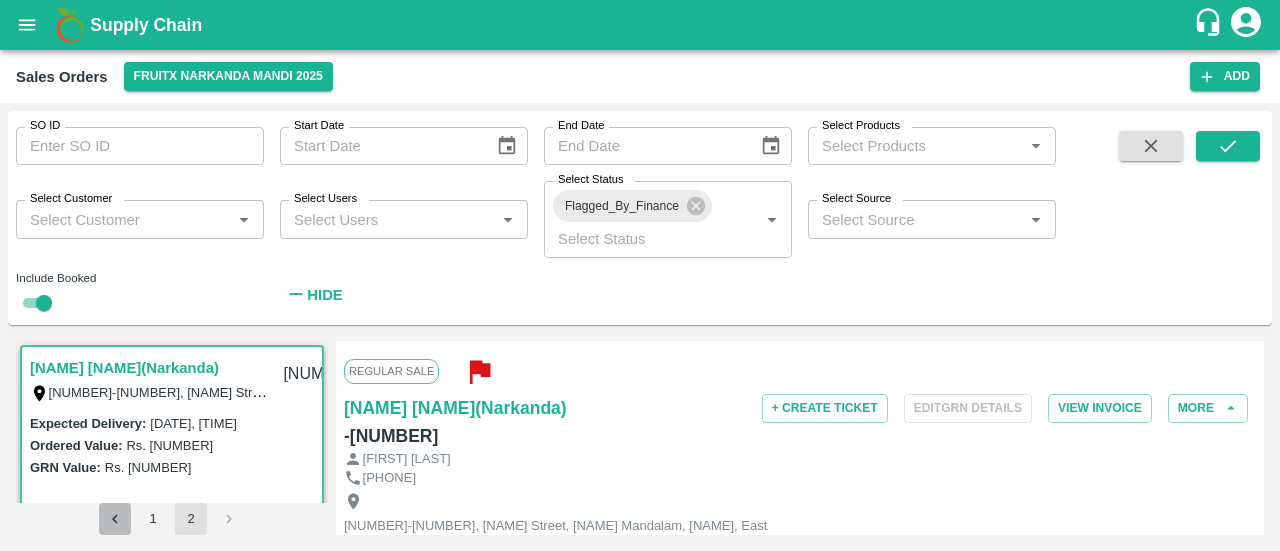 click 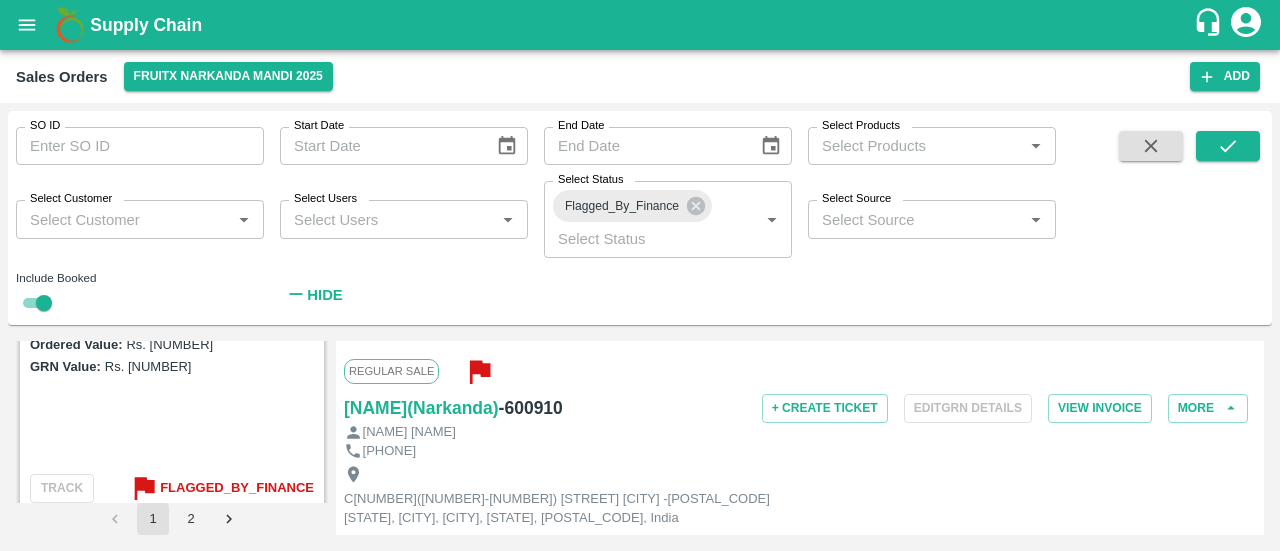 scroll, scrollTop: 6788, scrollLeft: 0, axis: vertical 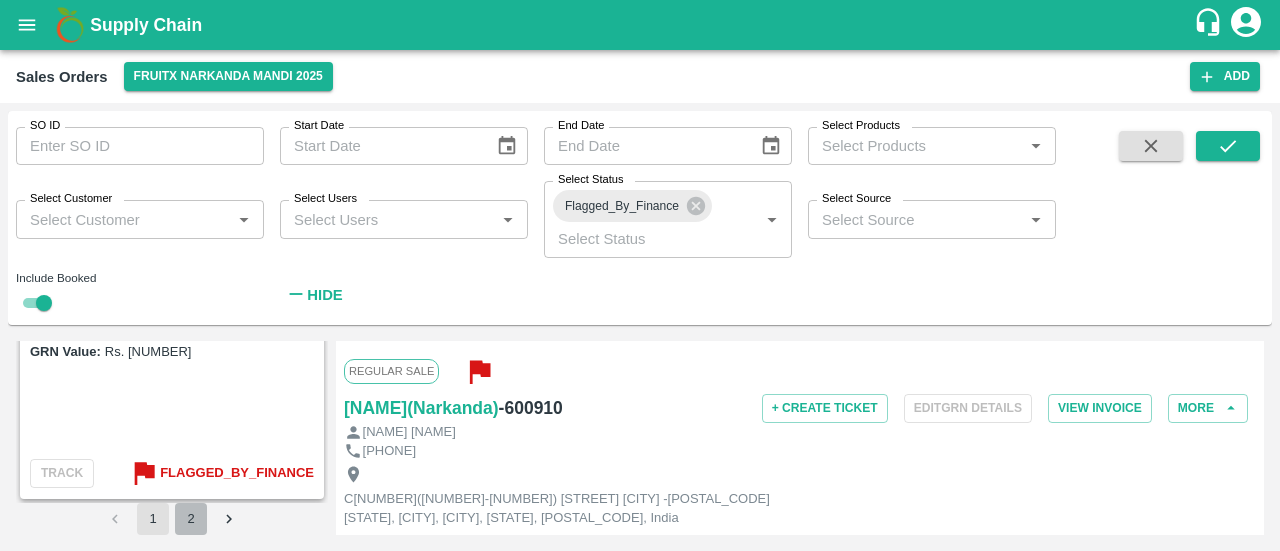 click on "2" at bounding box center [191, 519] 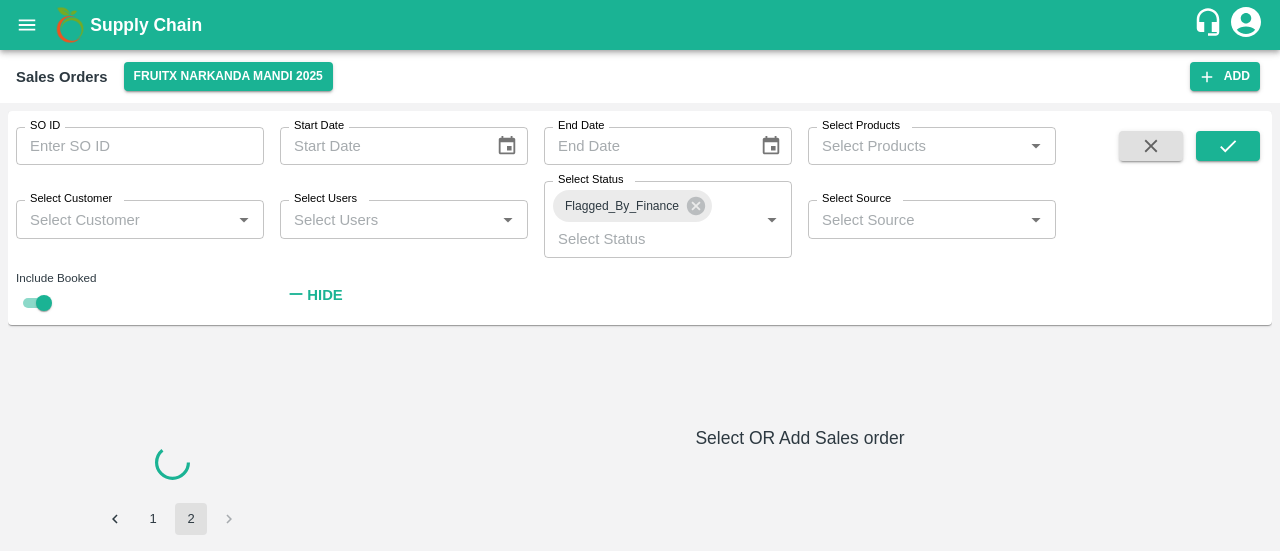 scroll, scrollTop: 0, scrollLeft: 0, axis: both 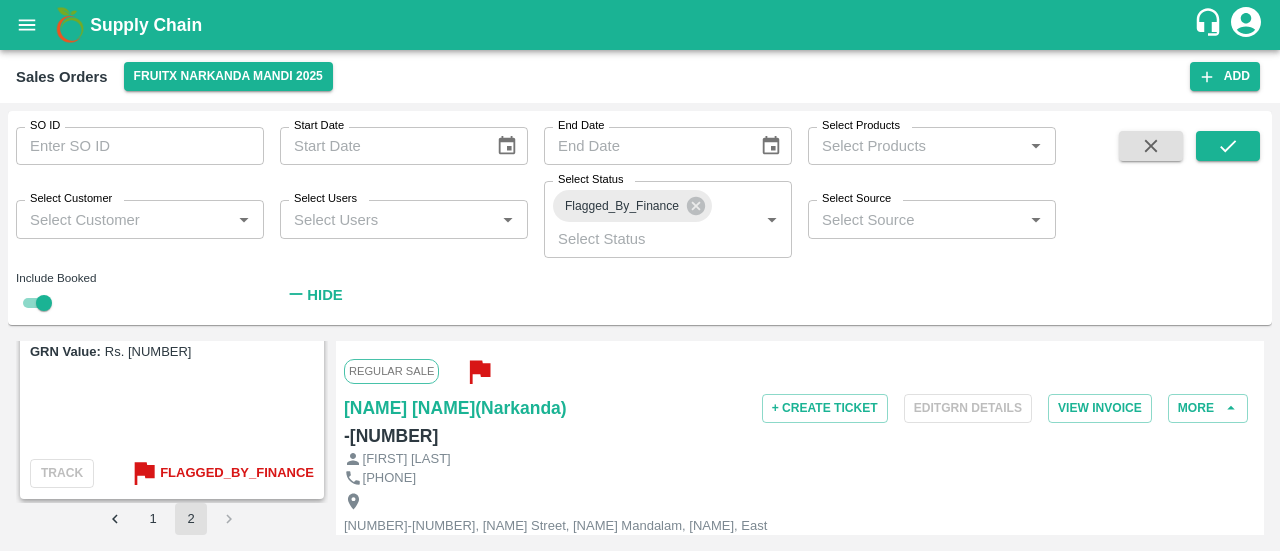 click at bounding box center [229, 519] 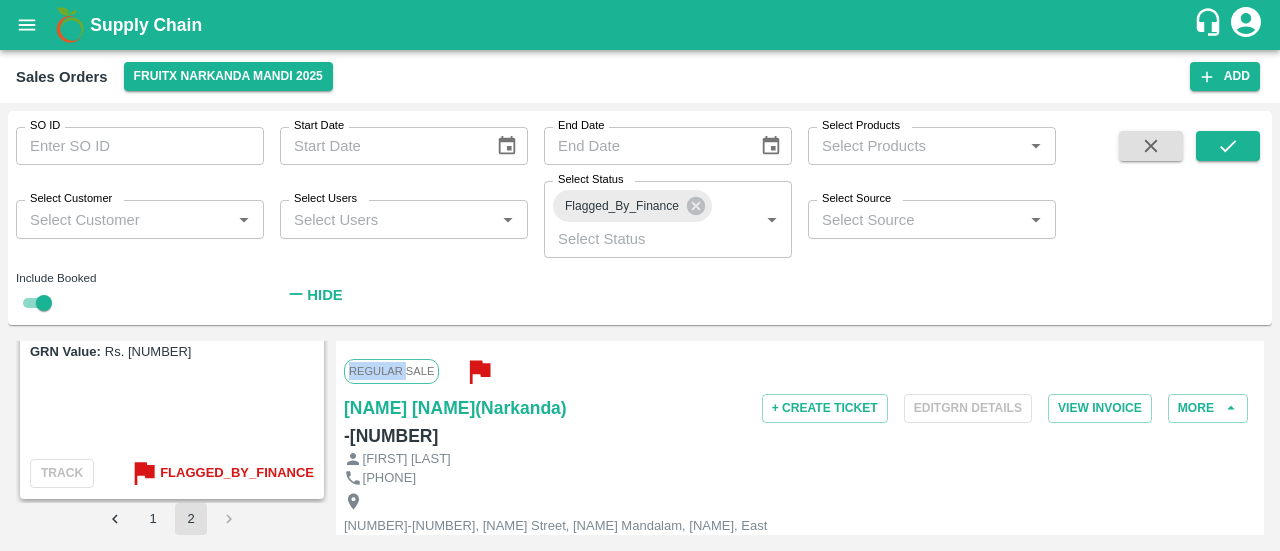 click at bounding box center [229, 519] 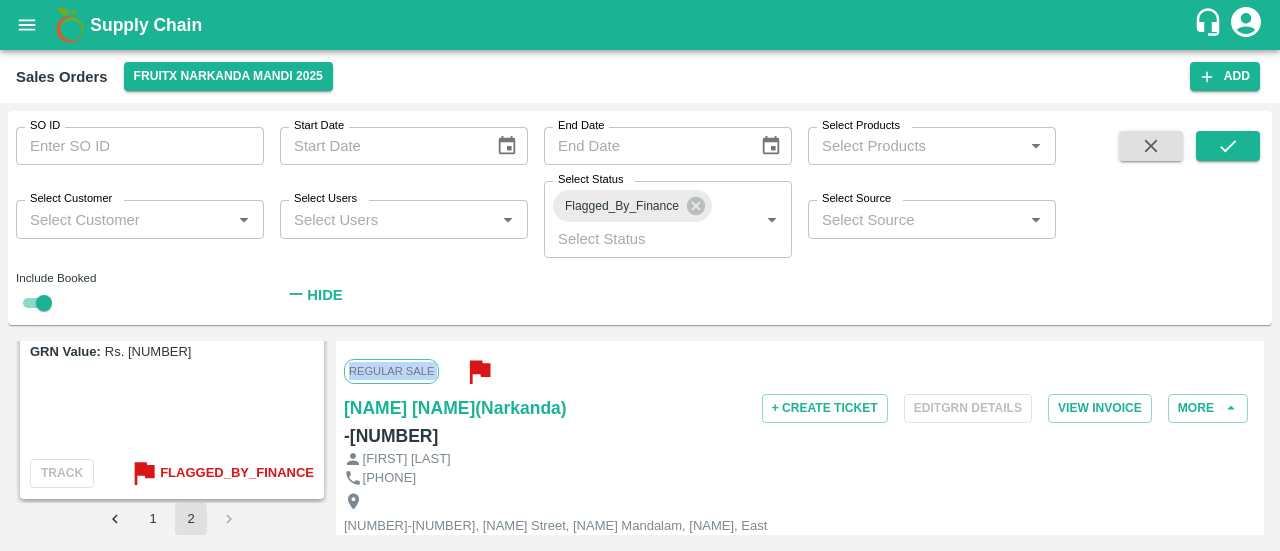 click at bounding box center (229, 519) 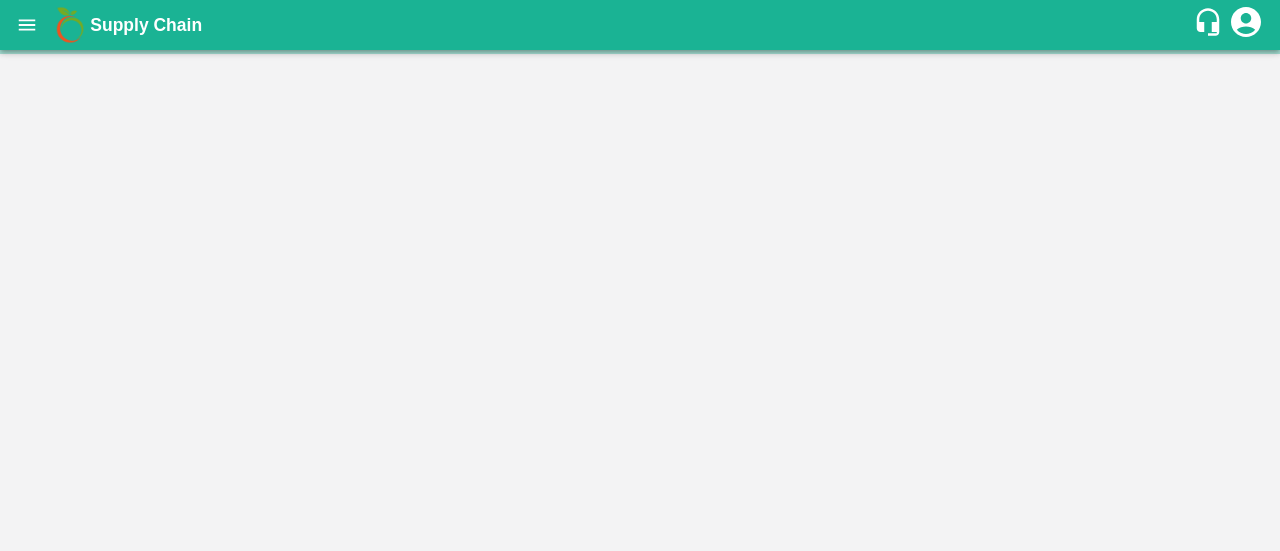 scroll, scrollTop: 0, scrollLeft: 0, axis: both 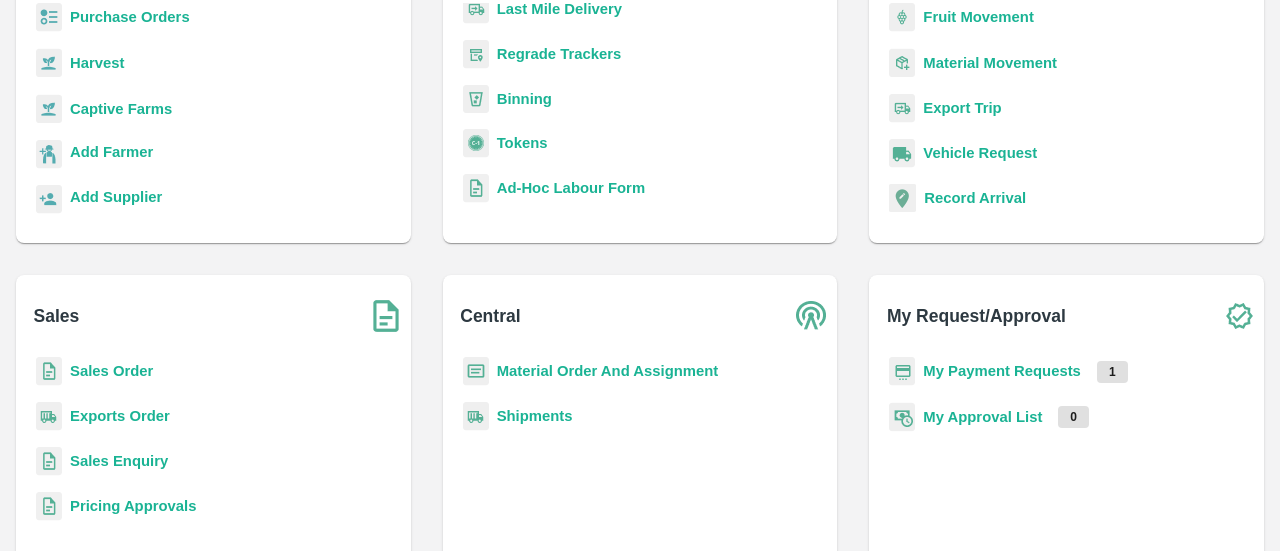 click on "Sales Order" at bounding box center [111, 371] 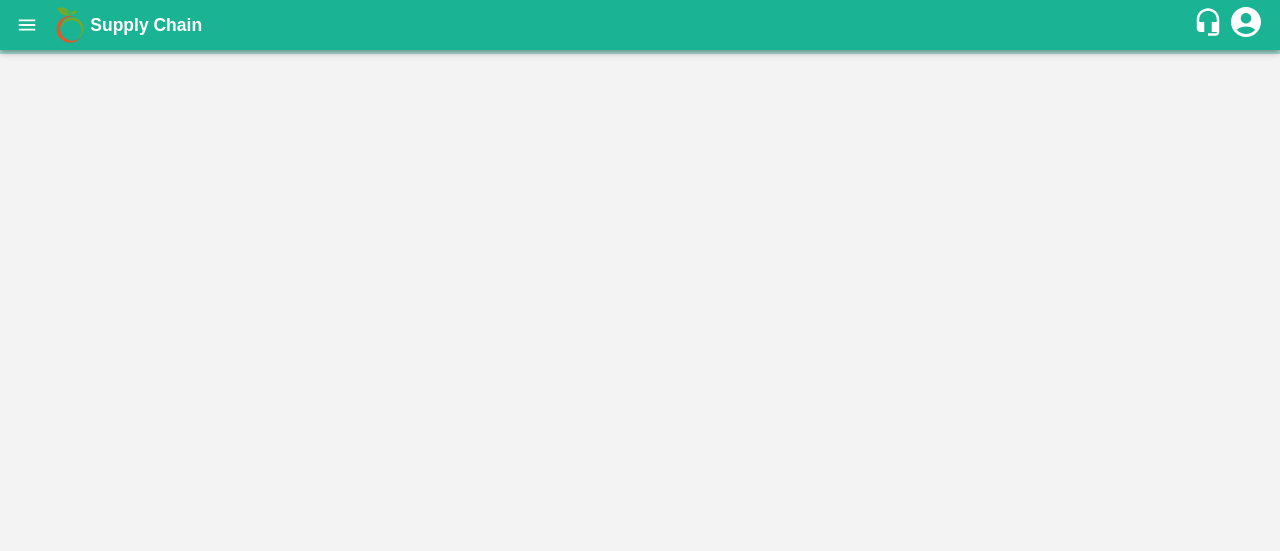 scroll, scrollTop: 0, scrollLeft: 0, axis: both 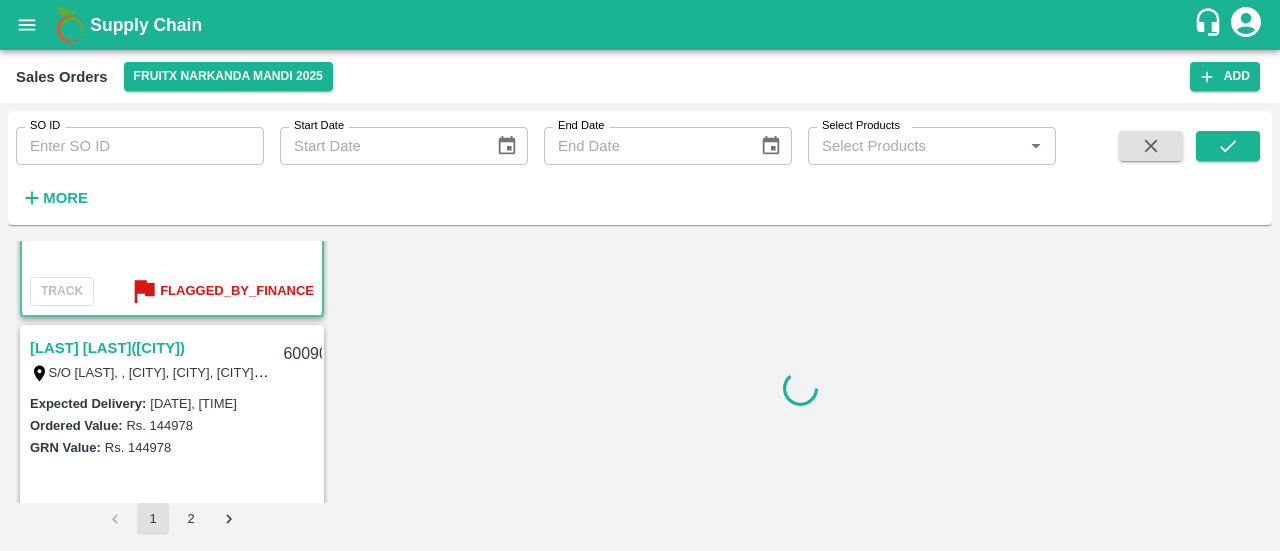 click on "[NAME] [NAME](Parala)" at bounding box center (107, 348) 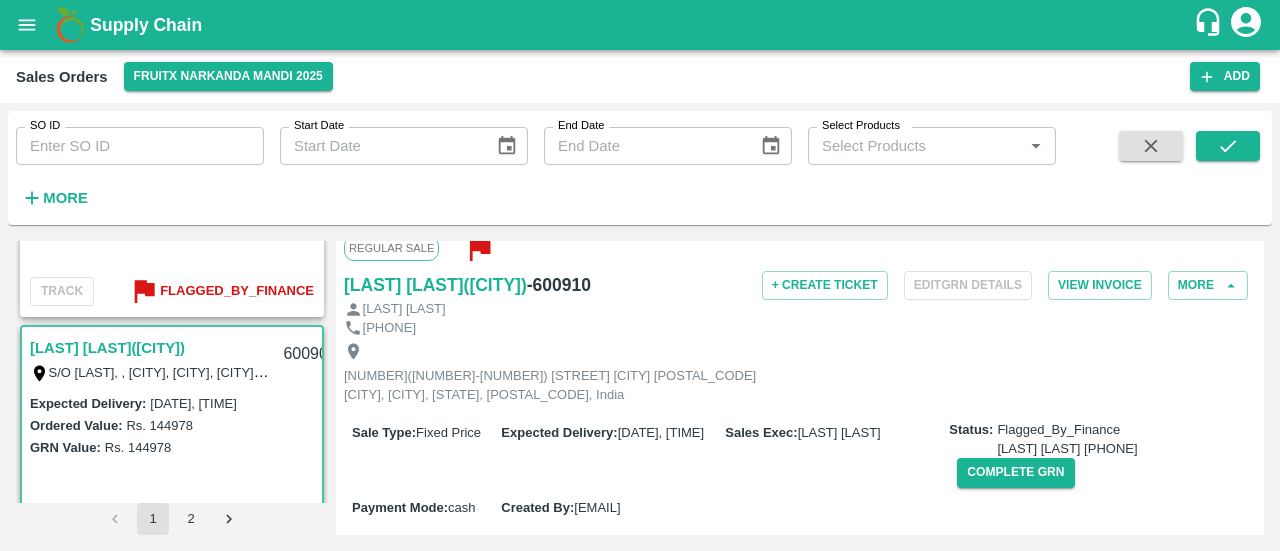 scroll, scrollTop: 24, scrollLeft: 0, axis: vertical 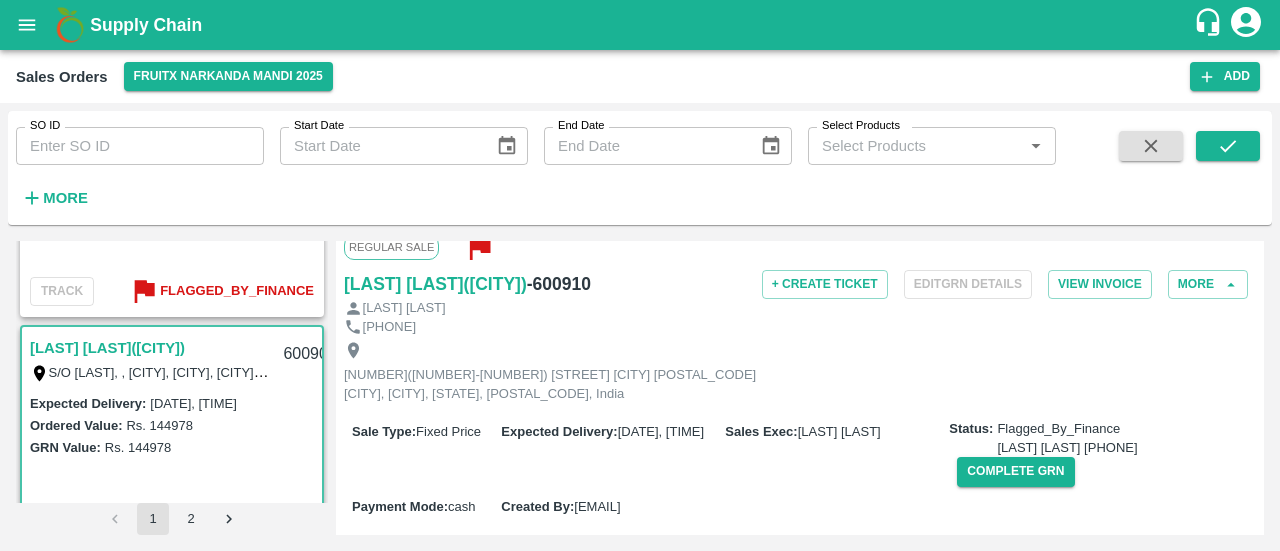 click on "[NAME] [NAME](Parala)" at bounding box center (107, 348) 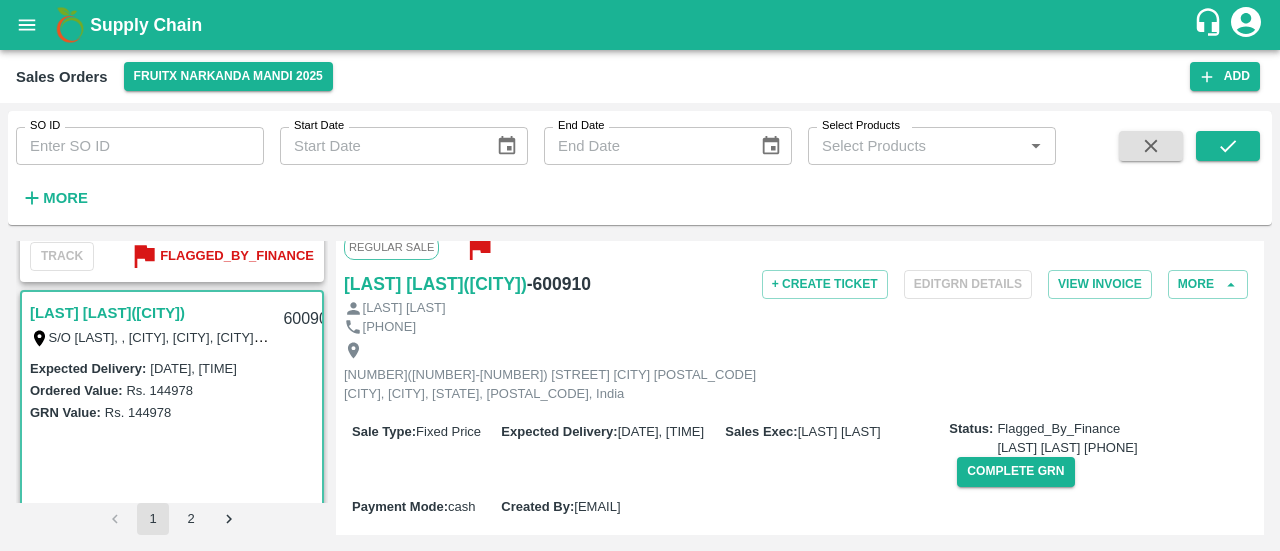 scroll, scrollTop: 234, scrollLeft: 0, axis: vertical 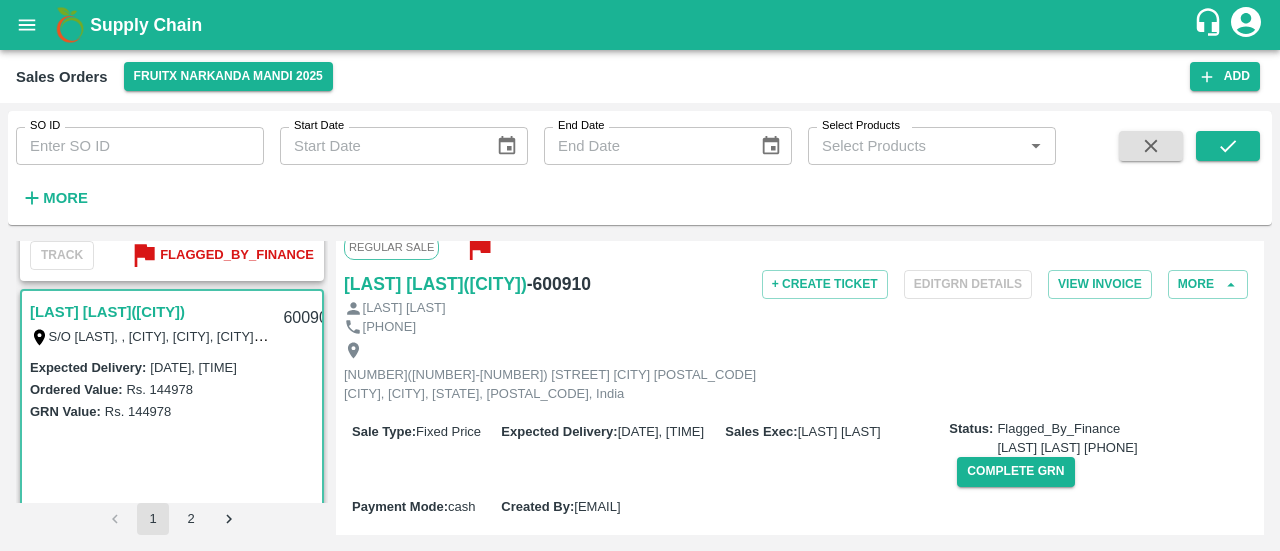 click on "[NAME] [NAME](Parala)" at bounding box center [107, 312] 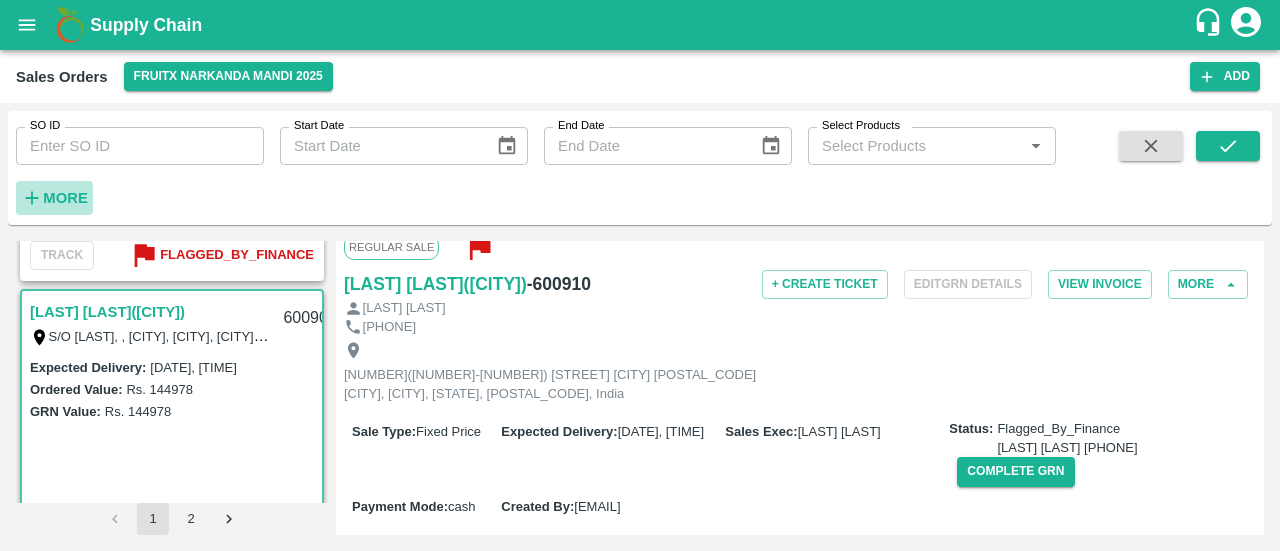 click on "More" at bounding box center (65, 198) 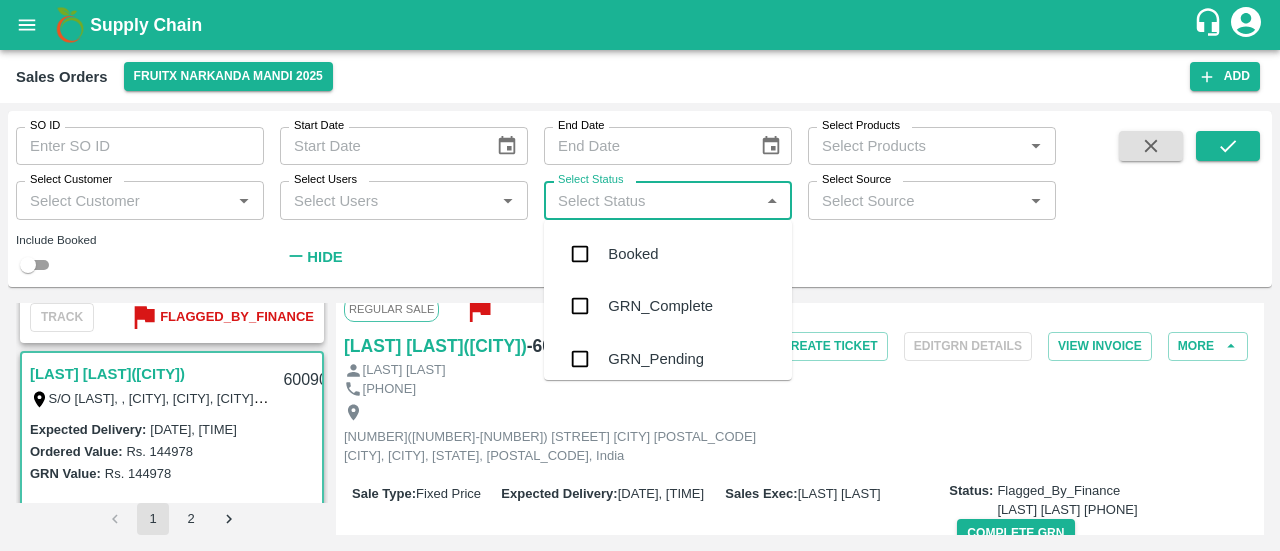 click on "Select Status" at bounding box center (651, 200) 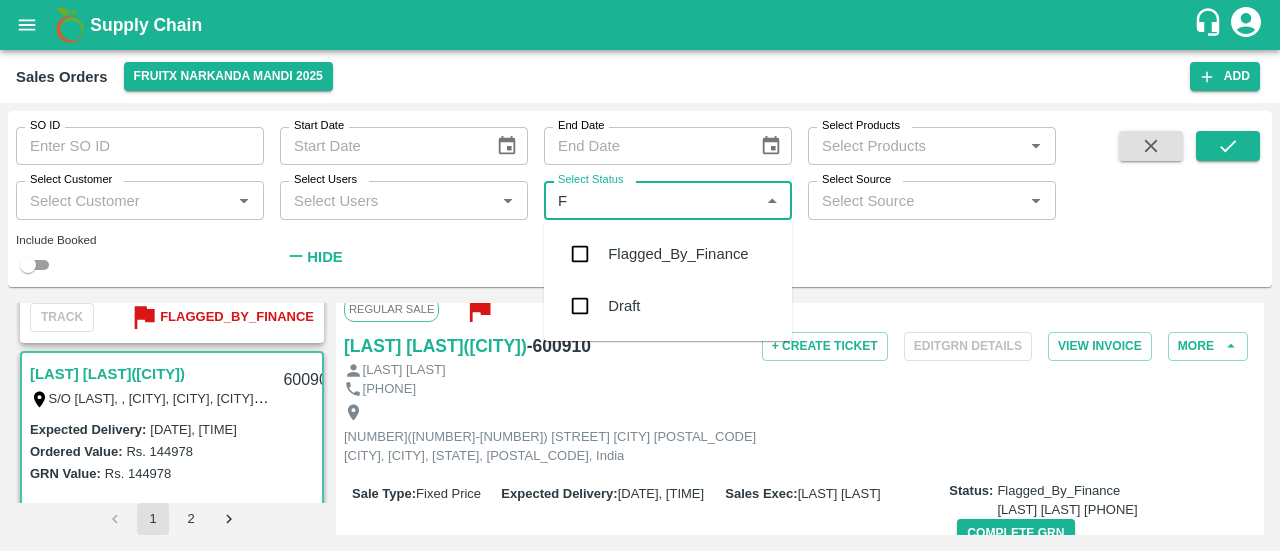 click on "Flagged_By_Finance" at bounding box center (678, 254) 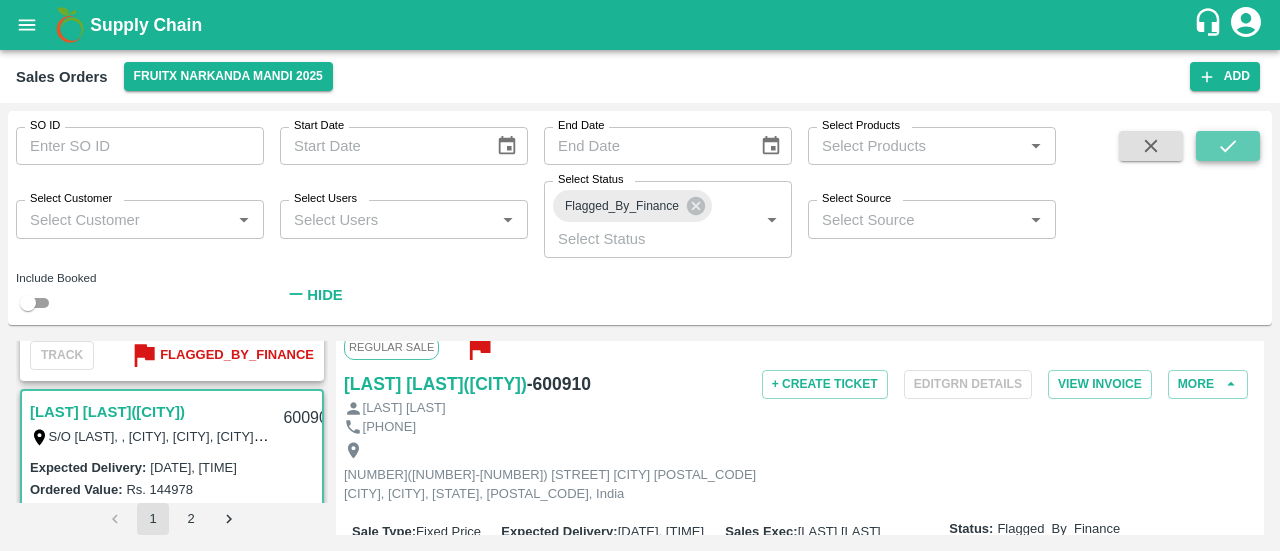 click at bounding box center [1228, 146] 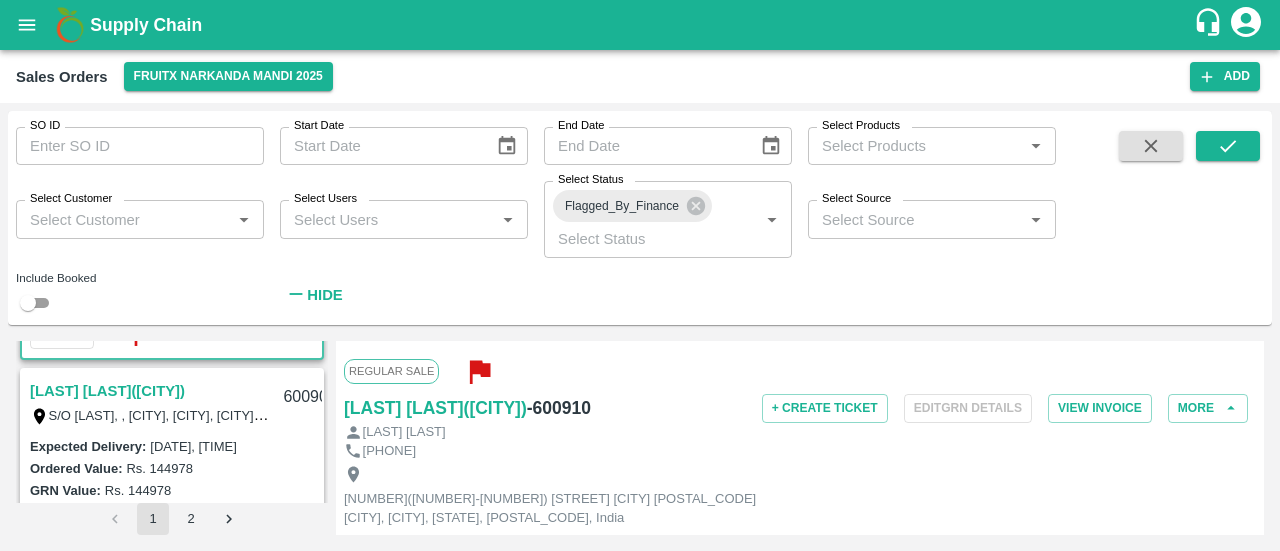 scroll, scrollTop: 263, scrollLeft: 0, axis: vertical 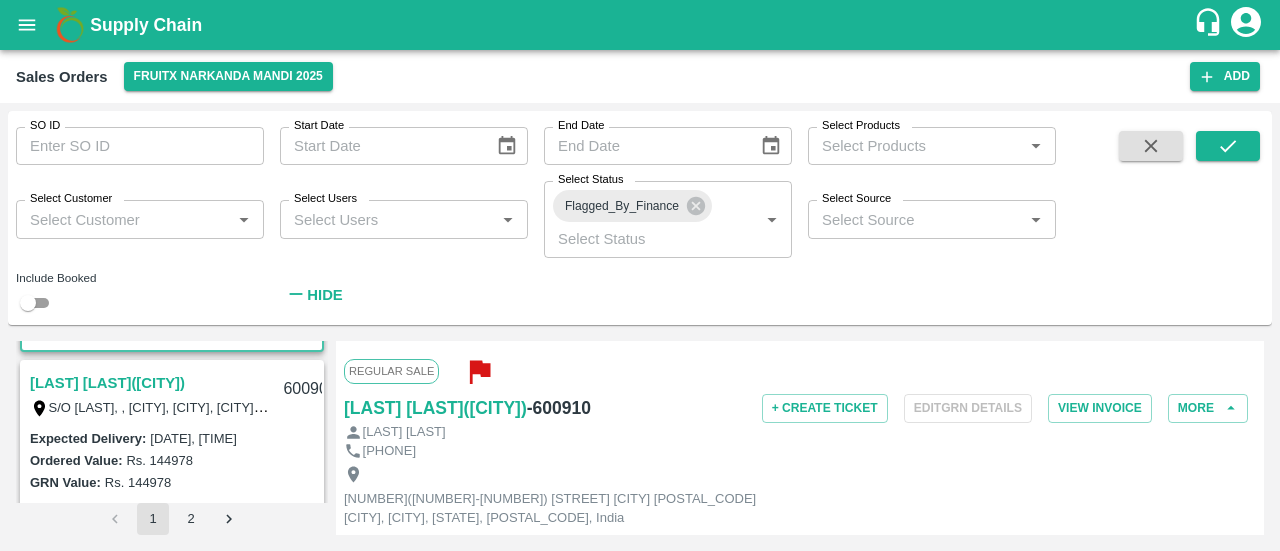 click on "[NAME] [NAME](Parala)" at bounding box center (107, 383) 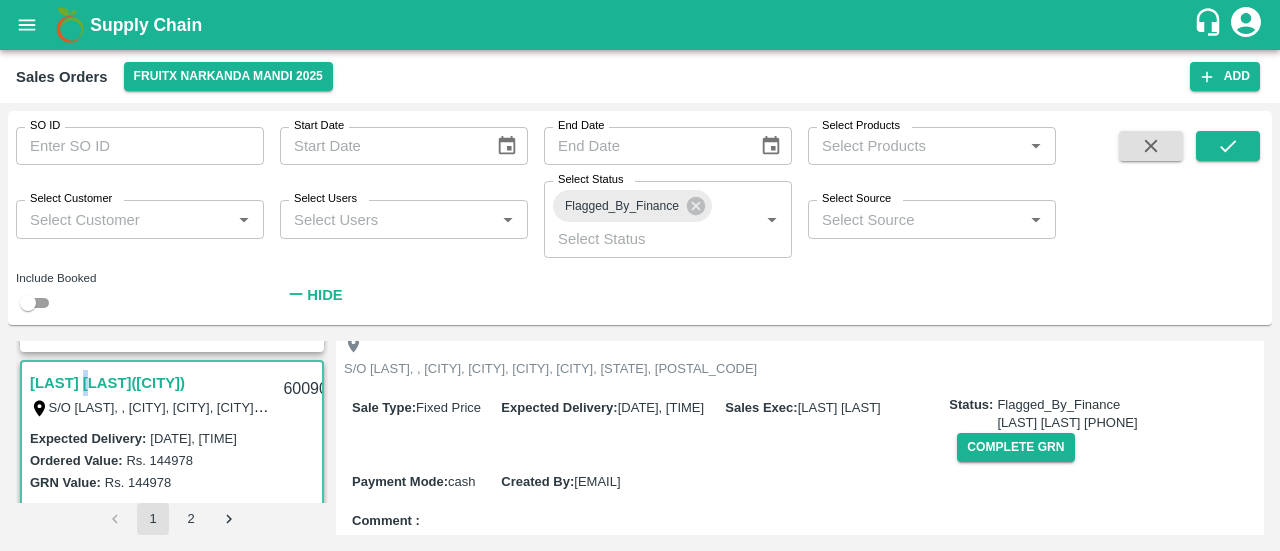 scroll, scrollTop: 142, scrollLeft: 0, axis: vertical 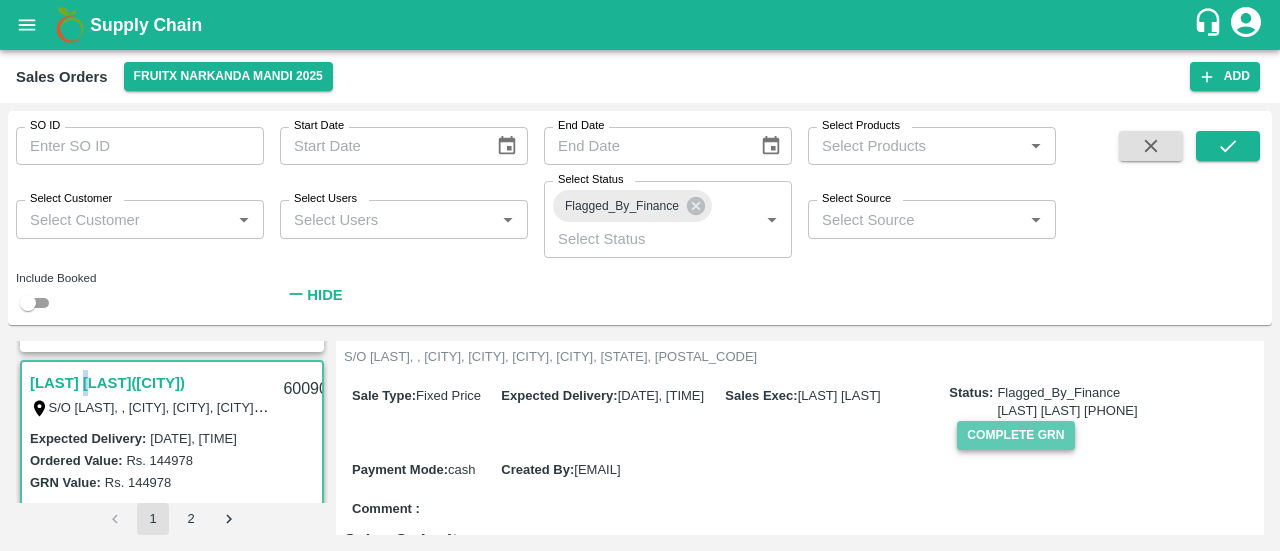 click on "Complete GRN" at bounding box center [1015, 435] 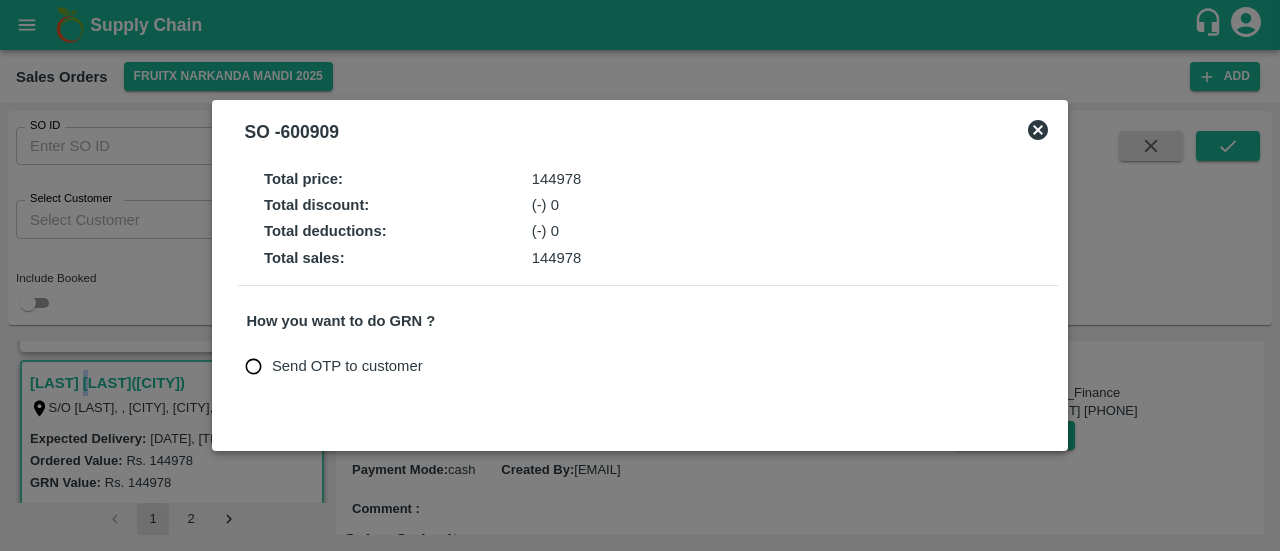 click 